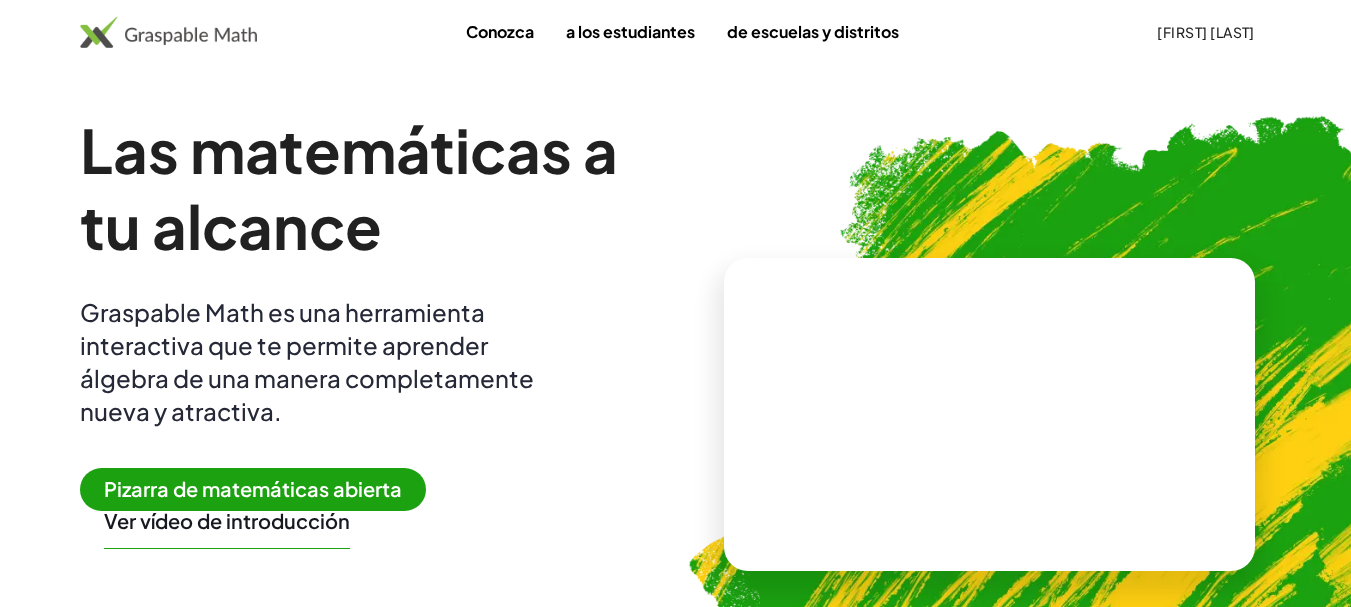 scroll, scrollTop: 0, scrollLeft: 0, axis: both 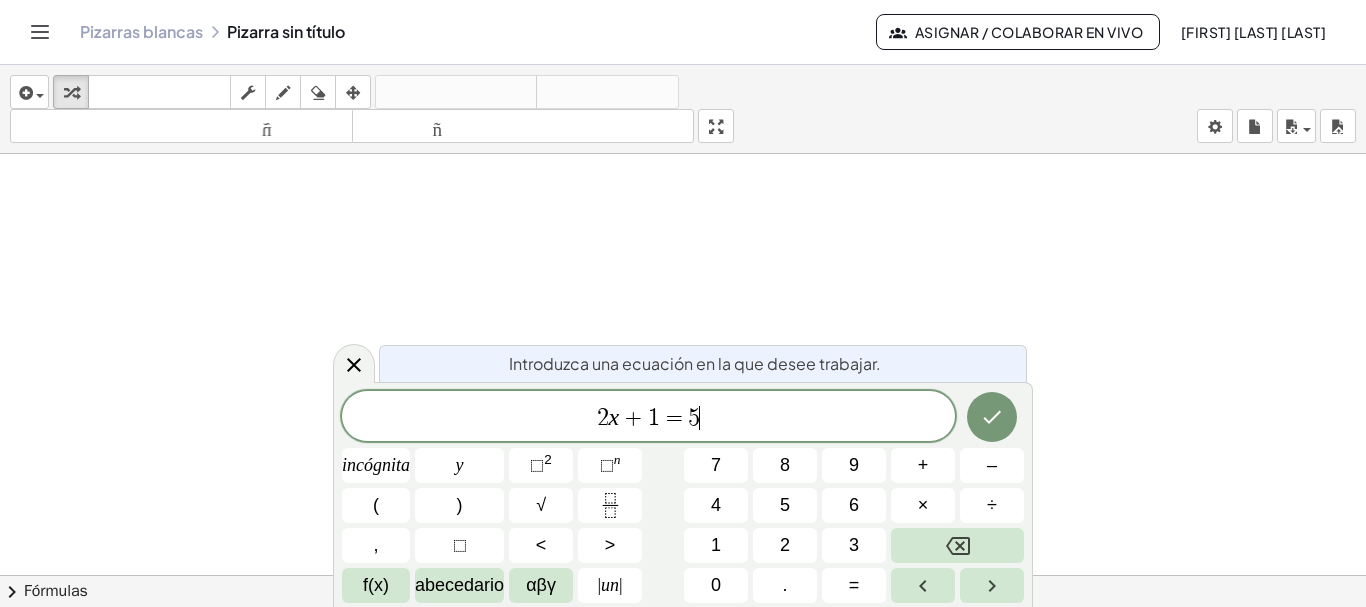 click on "****** 2 x + 1 = 5 ​" 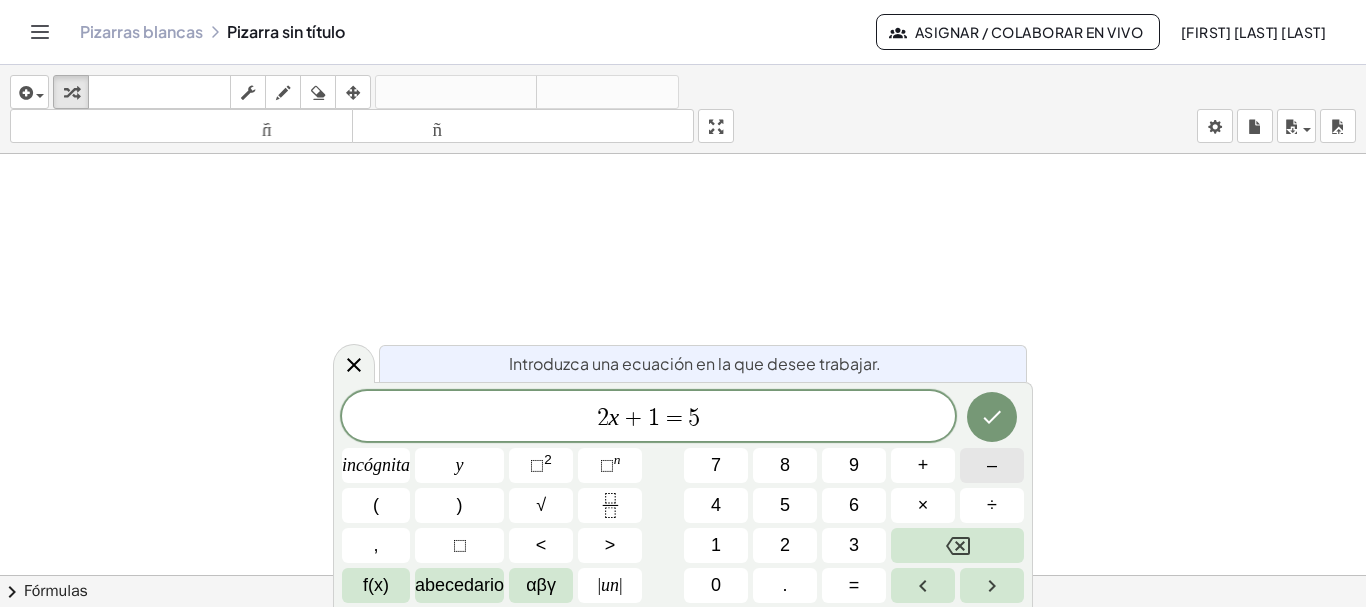 click on "–" at bounding box center [992, 465] 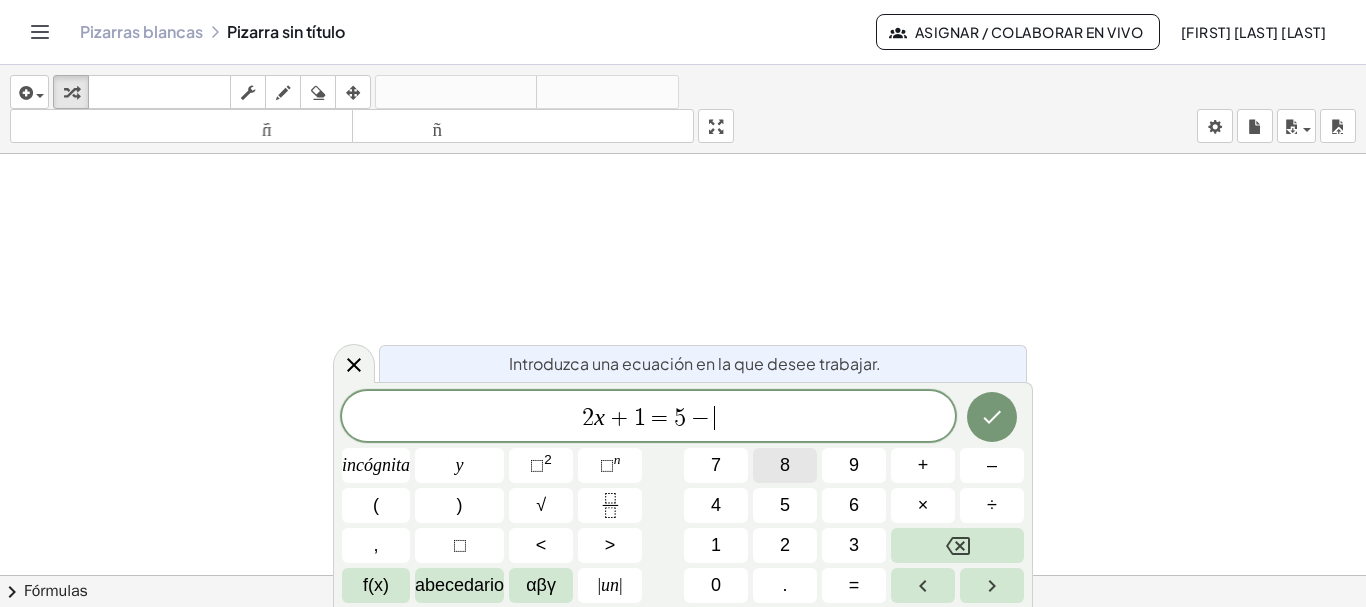 click on "8" at bounding box center (785, 465) 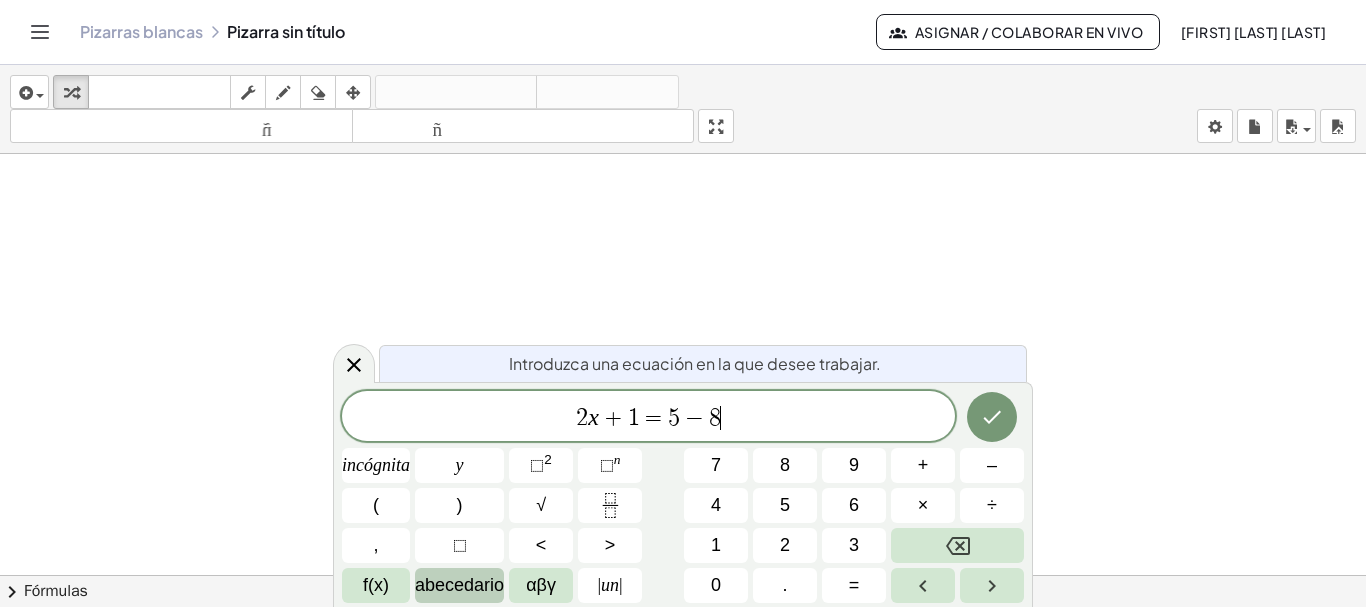 click on "abecedario" at bounding box center (459, 585) 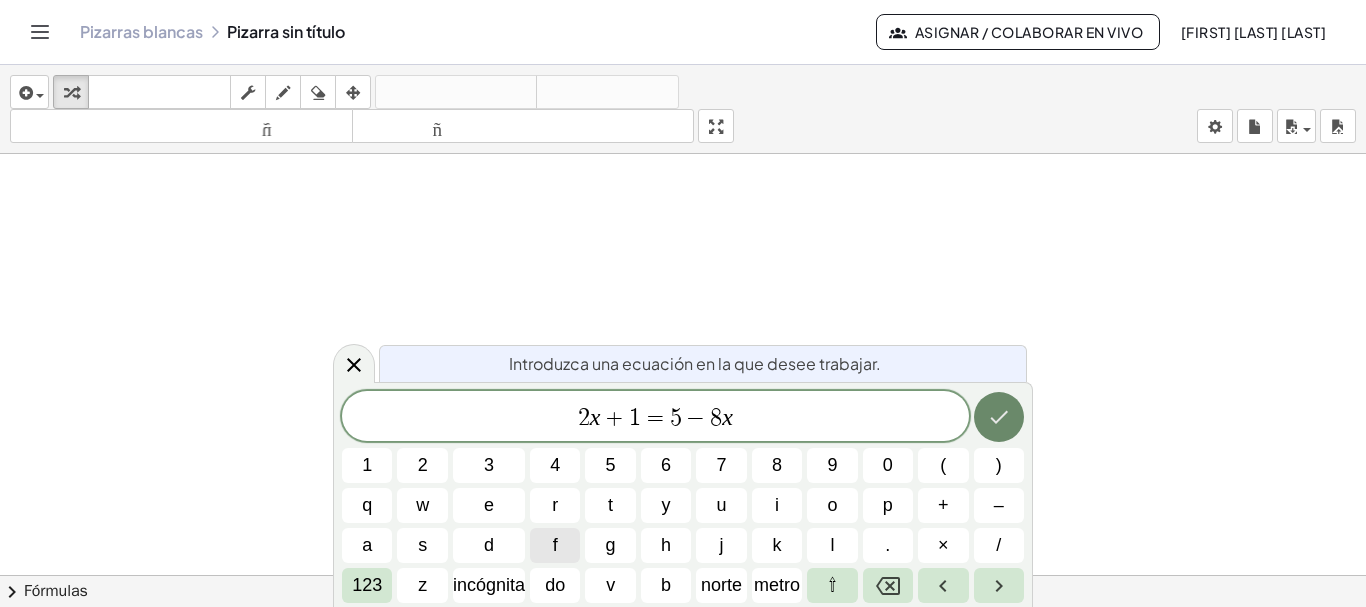 click 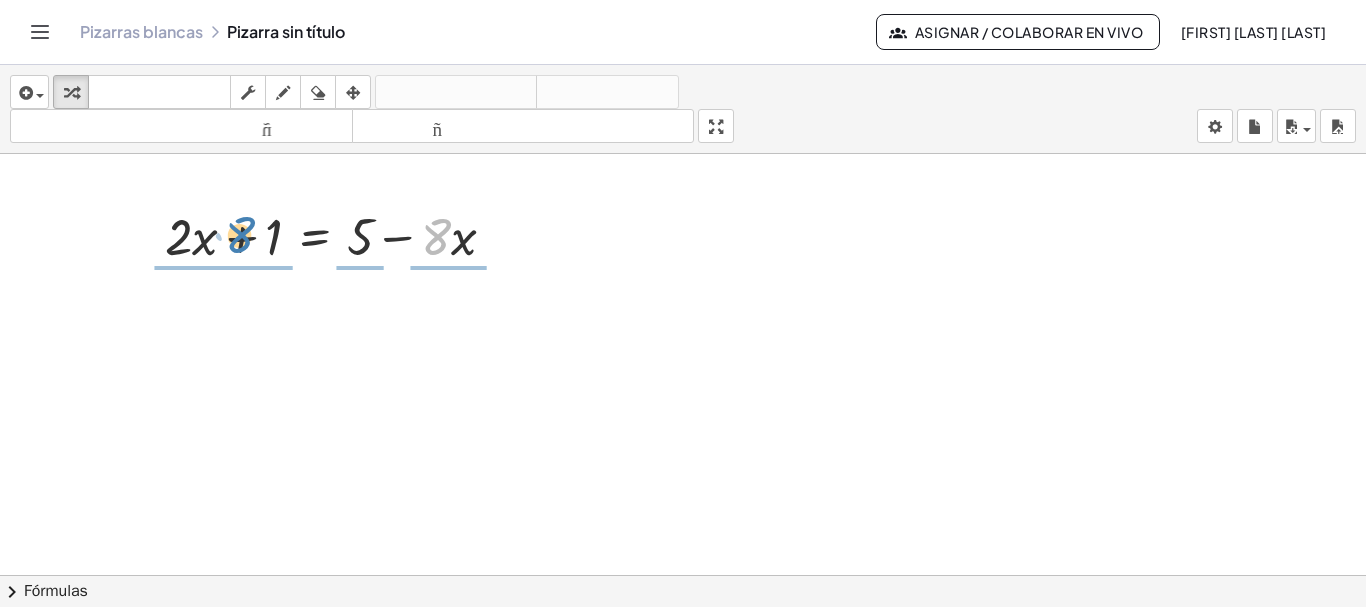 drag, startPoint x: 445, startPoint y: 245, endPoint x: 248, endPoint y: 235, distance: 197.25365 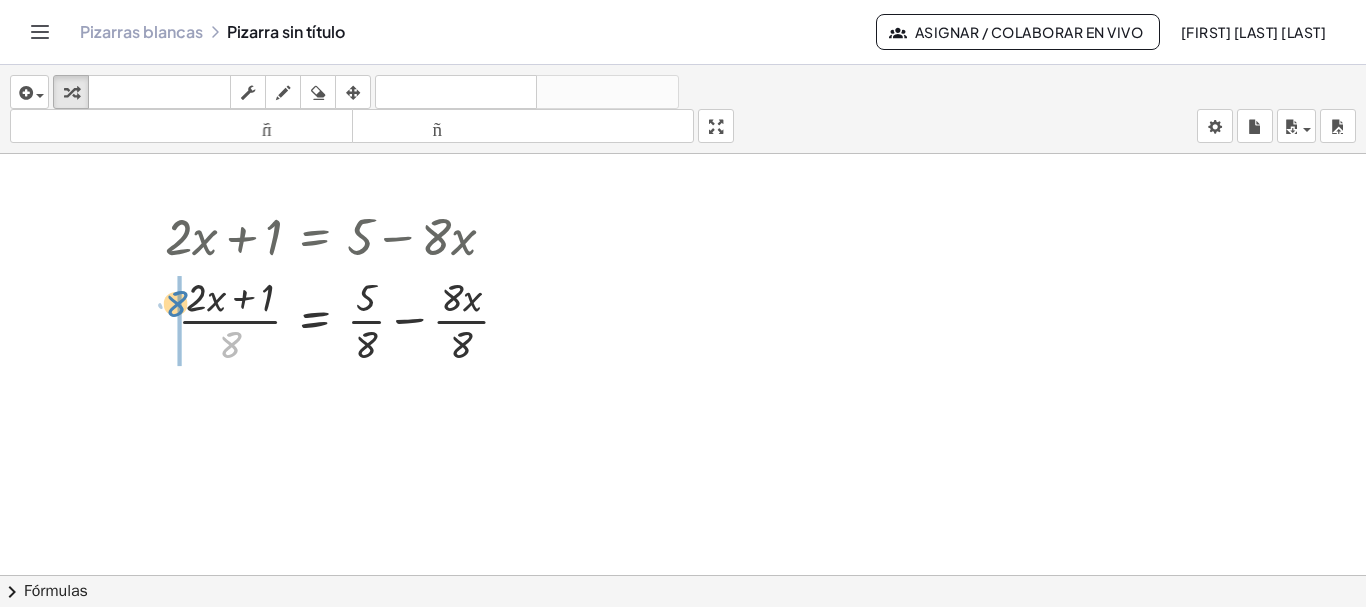 drag, startPoint x: 237, startPoint y: 346, endPoint x: 183, endPoint y: 305, distance: 67.80118 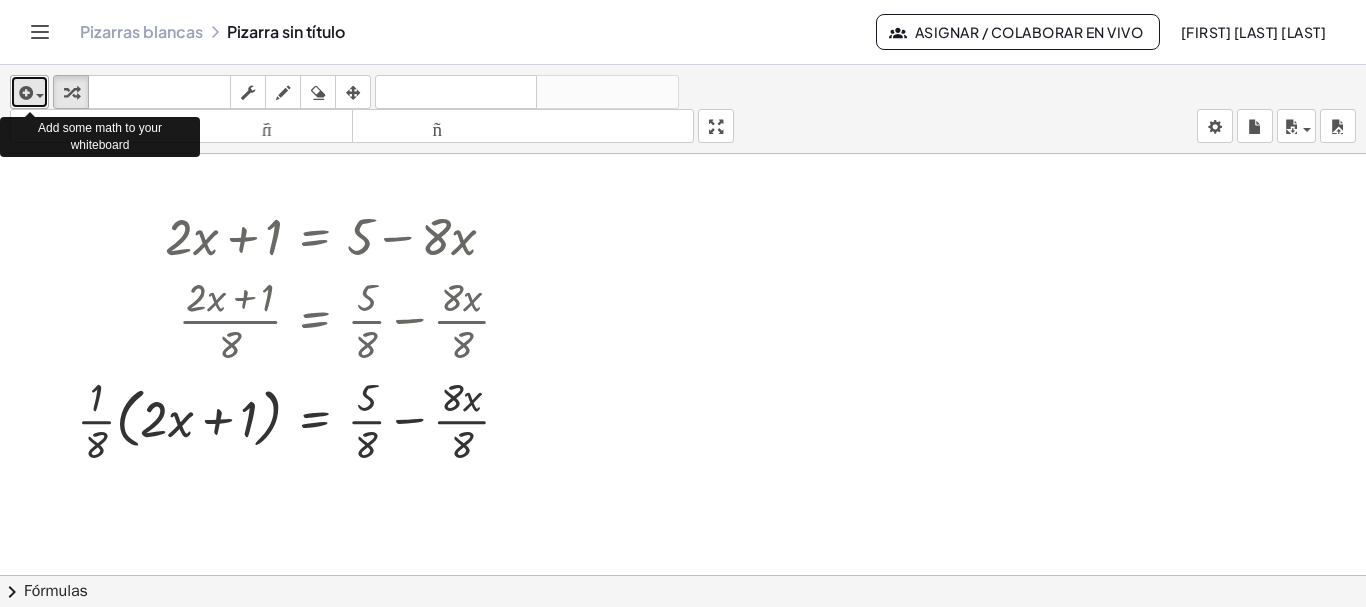 click at bounding box center (29, 92) 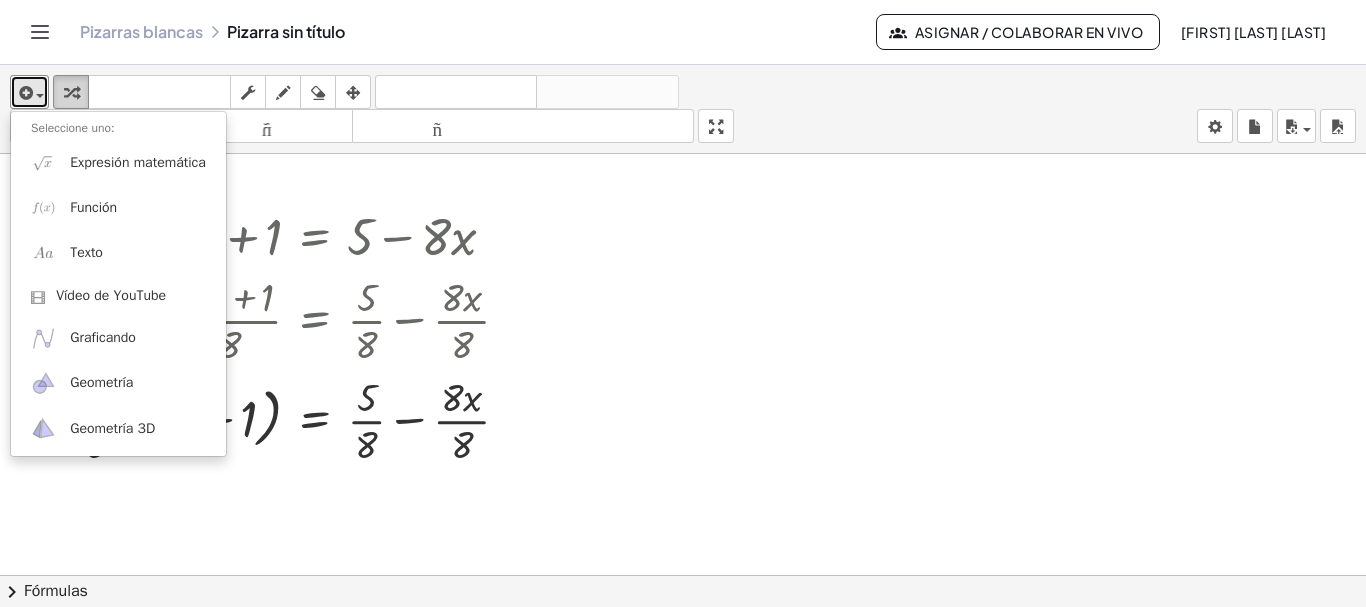 click at bounding box center (71, 92) 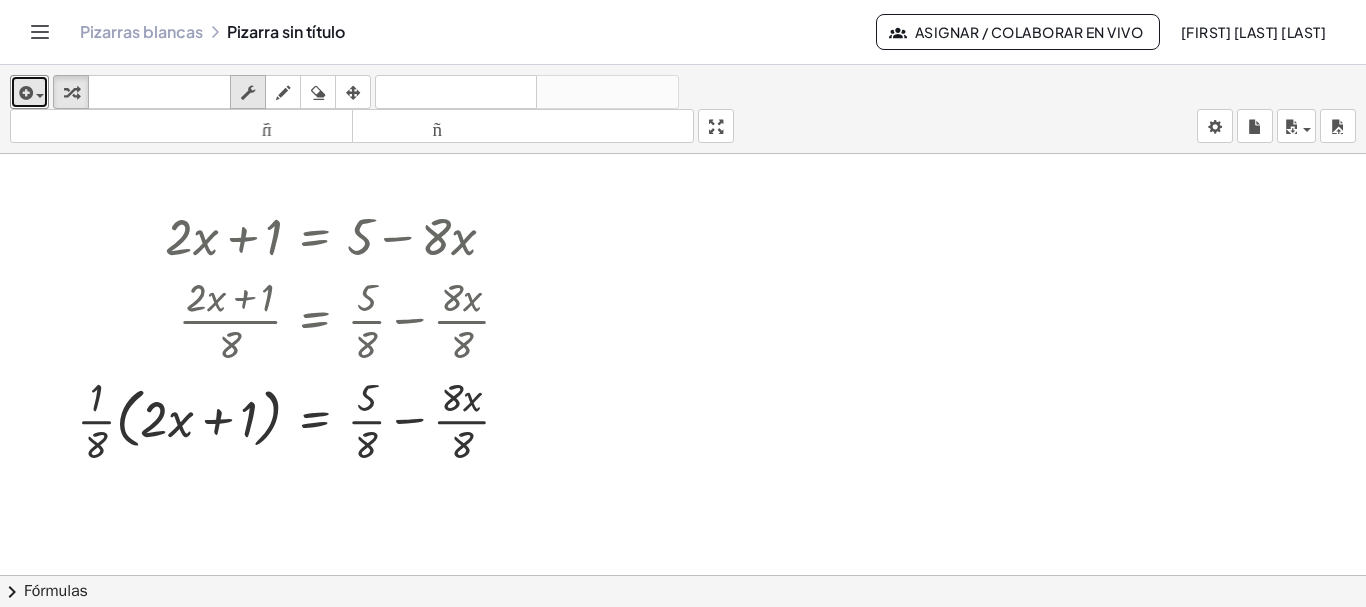 click at bounding box center (248, 93) 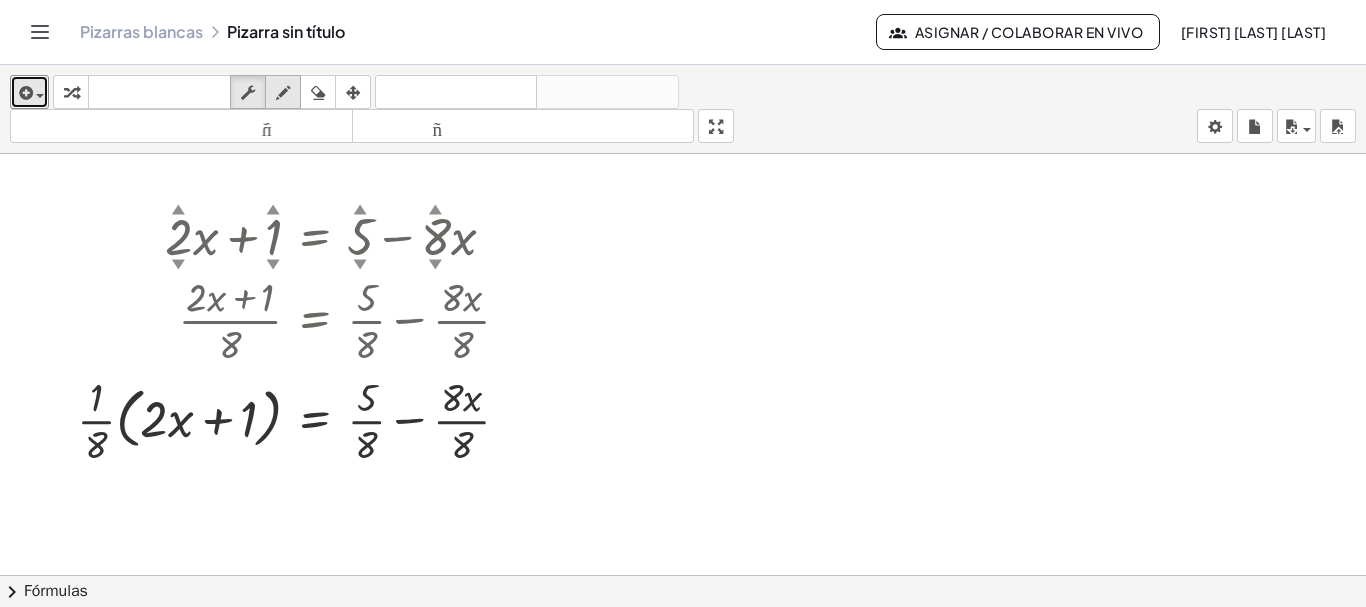 click at bounding box center (283, 93) 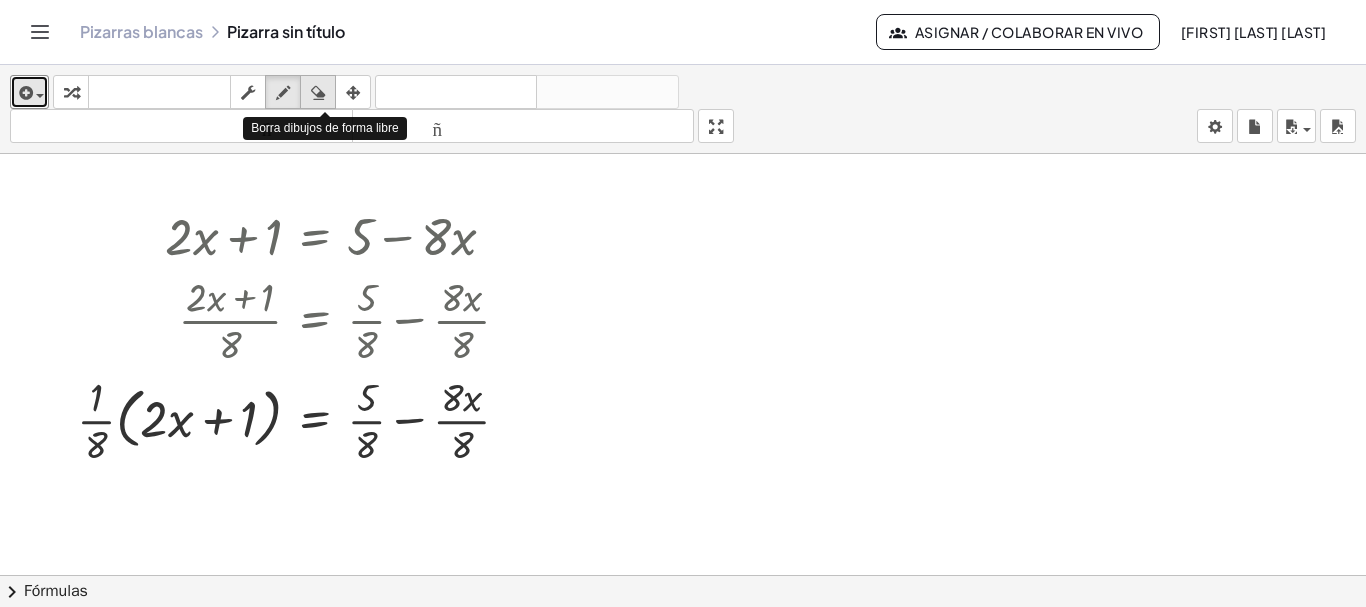click at bounding box center [318, 93] 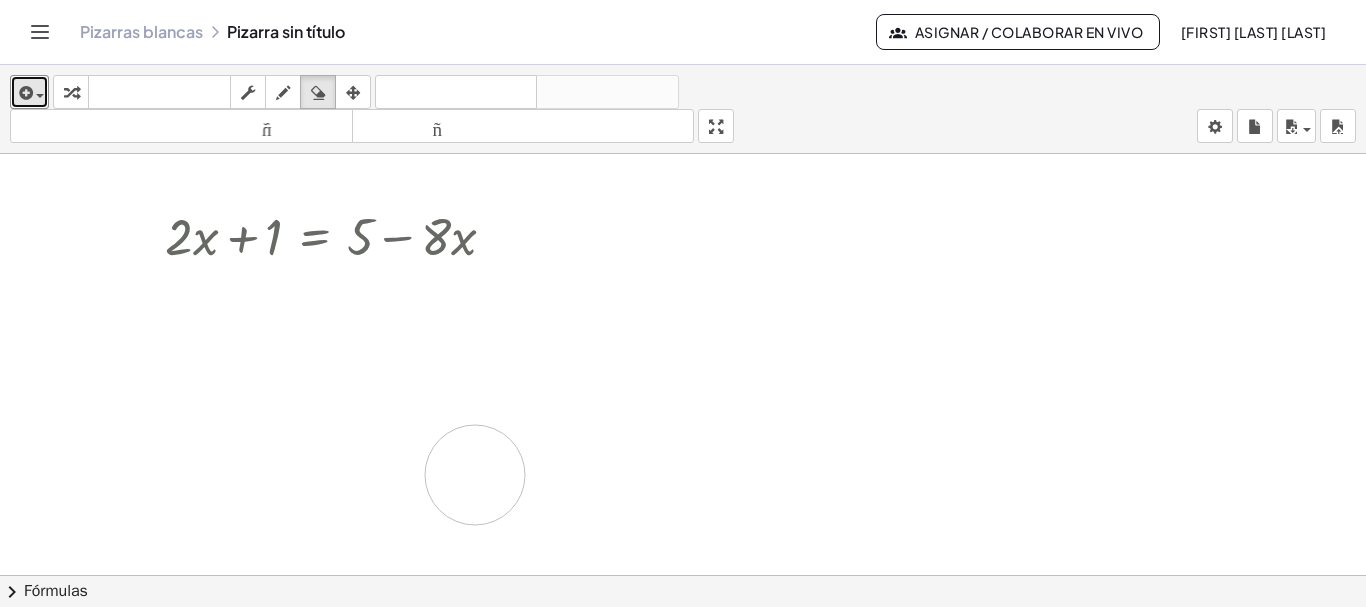 drag, startPoint x: 460, startPoint y: 403, endPoint x: 516, endPoint y: 438, distance: 66.037865 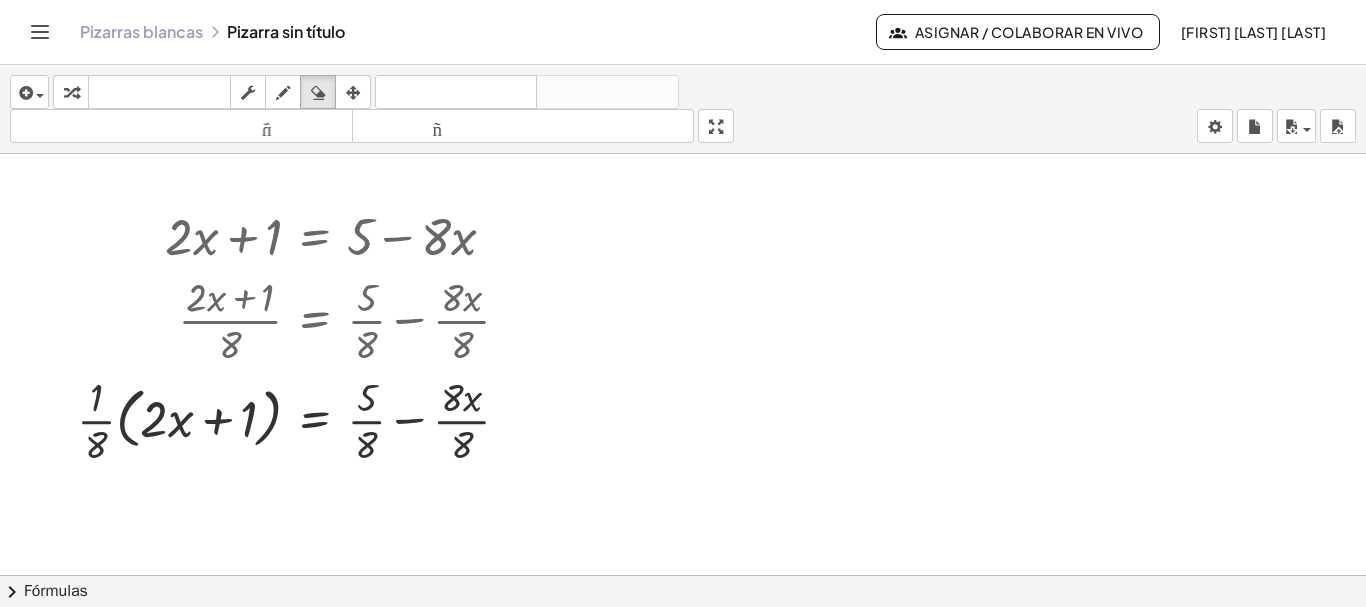 click 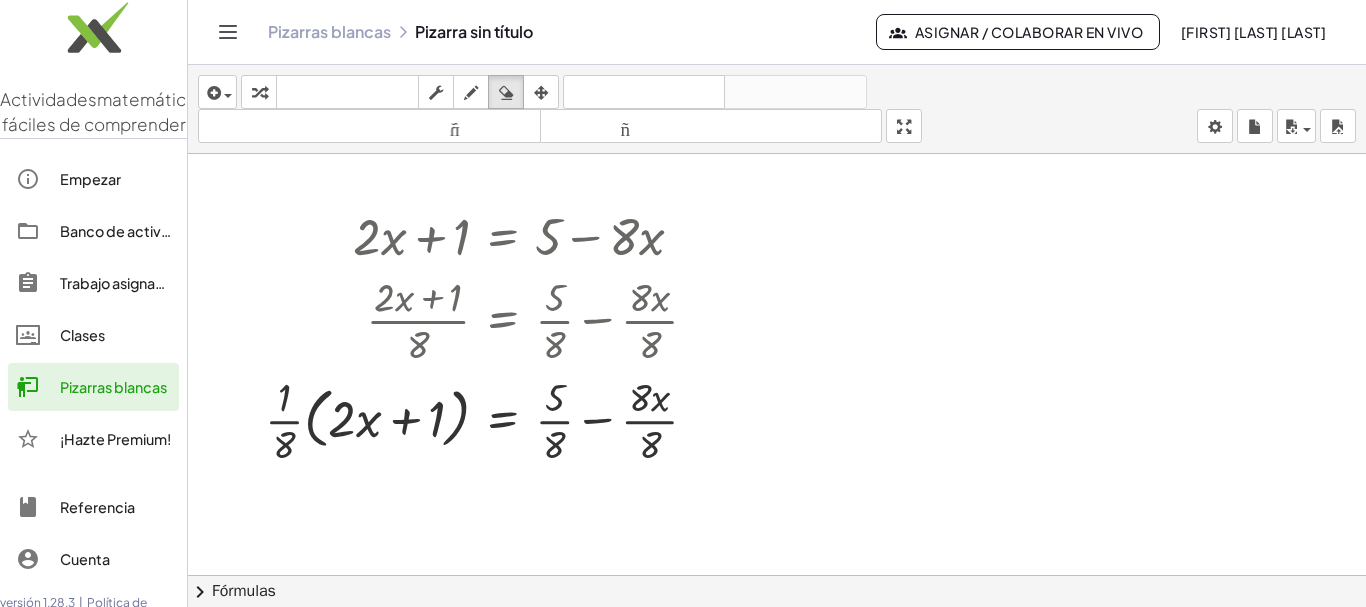 type 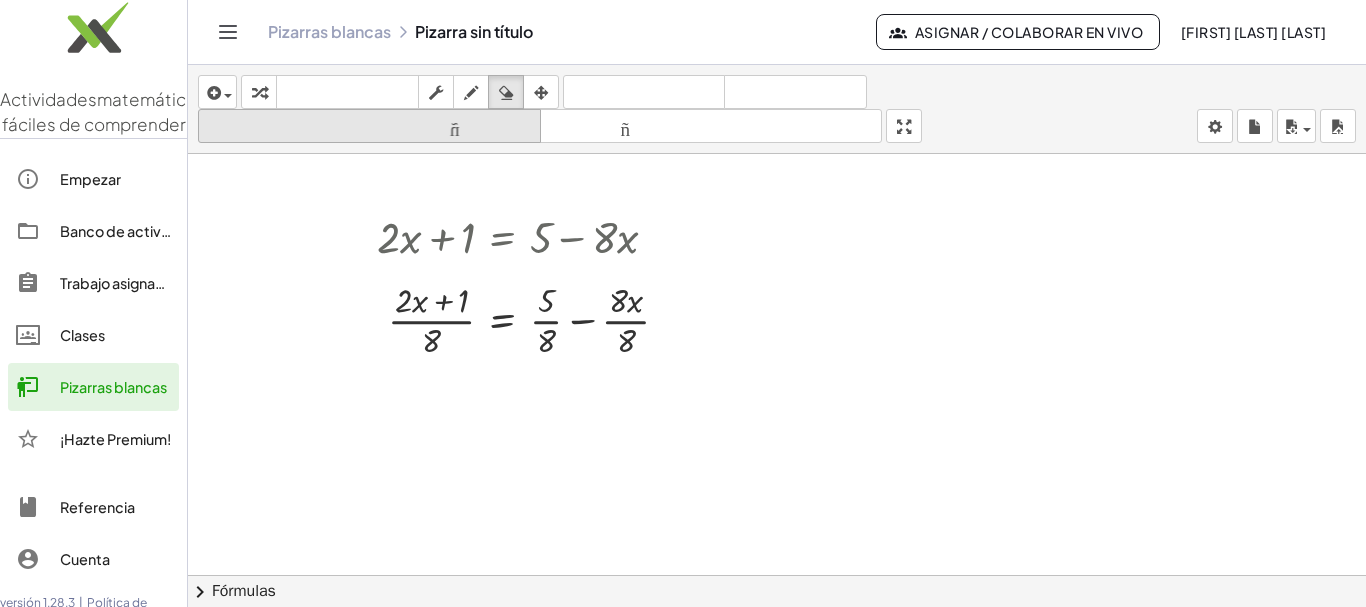 click on "tamaño_del_formato" at bounding box center (369, 127) 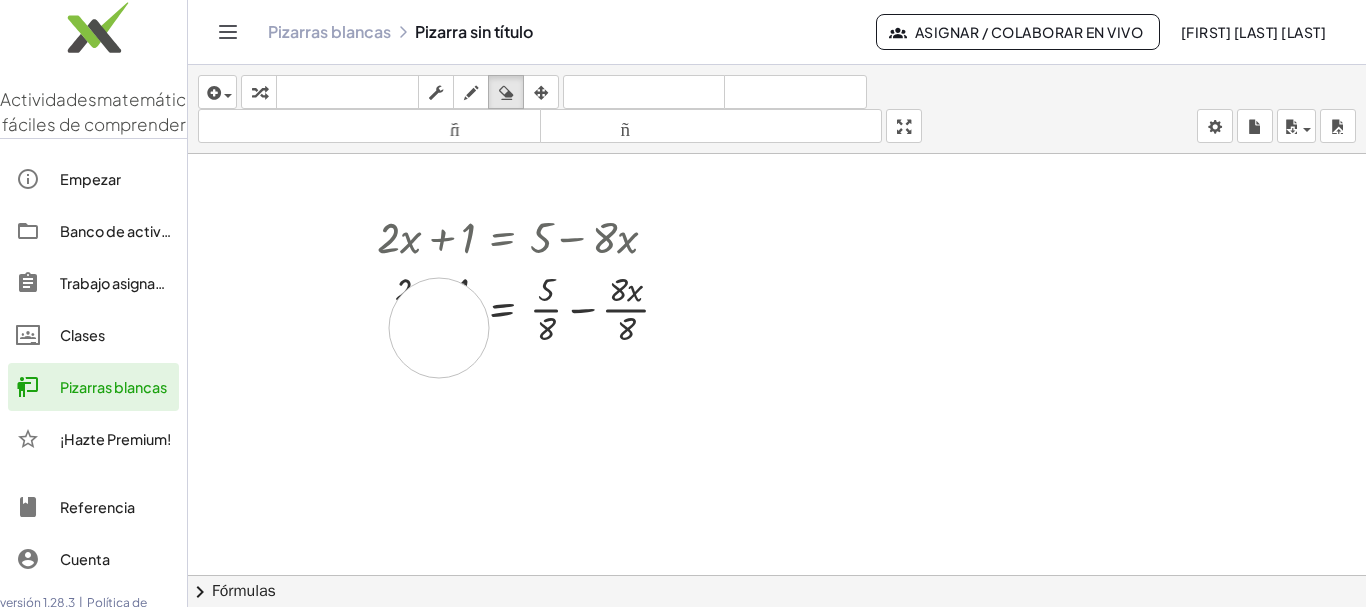 click at bounding box center [777, 654] 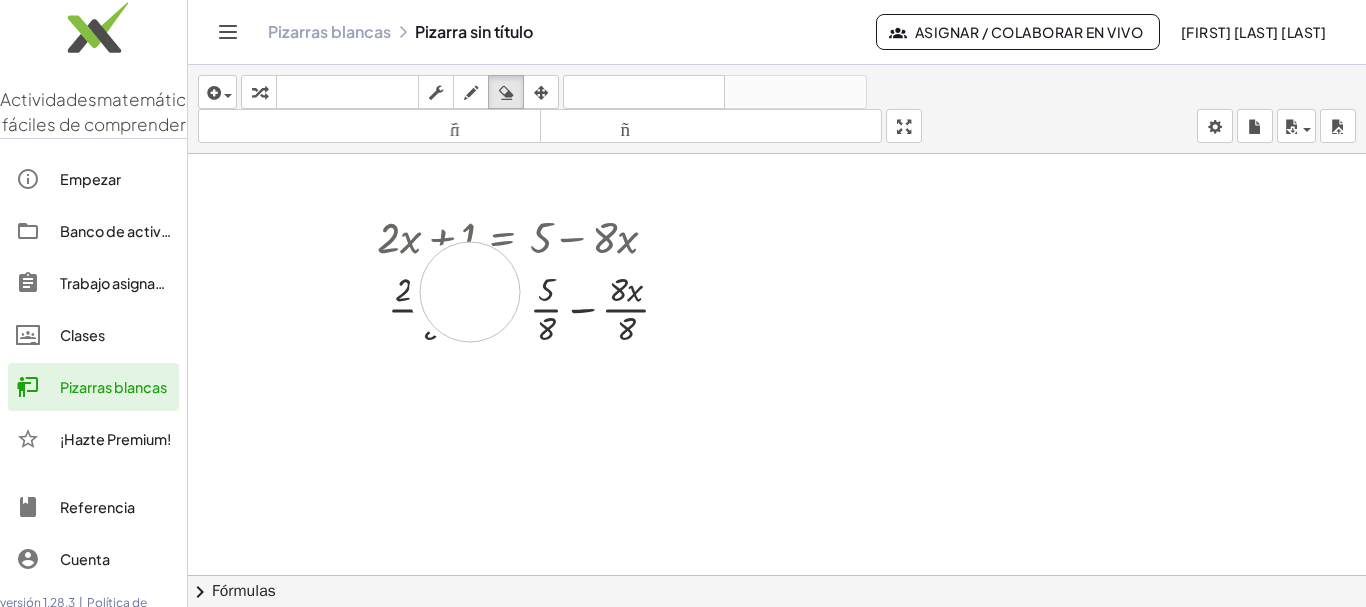 click at bounding box center (777, 654) 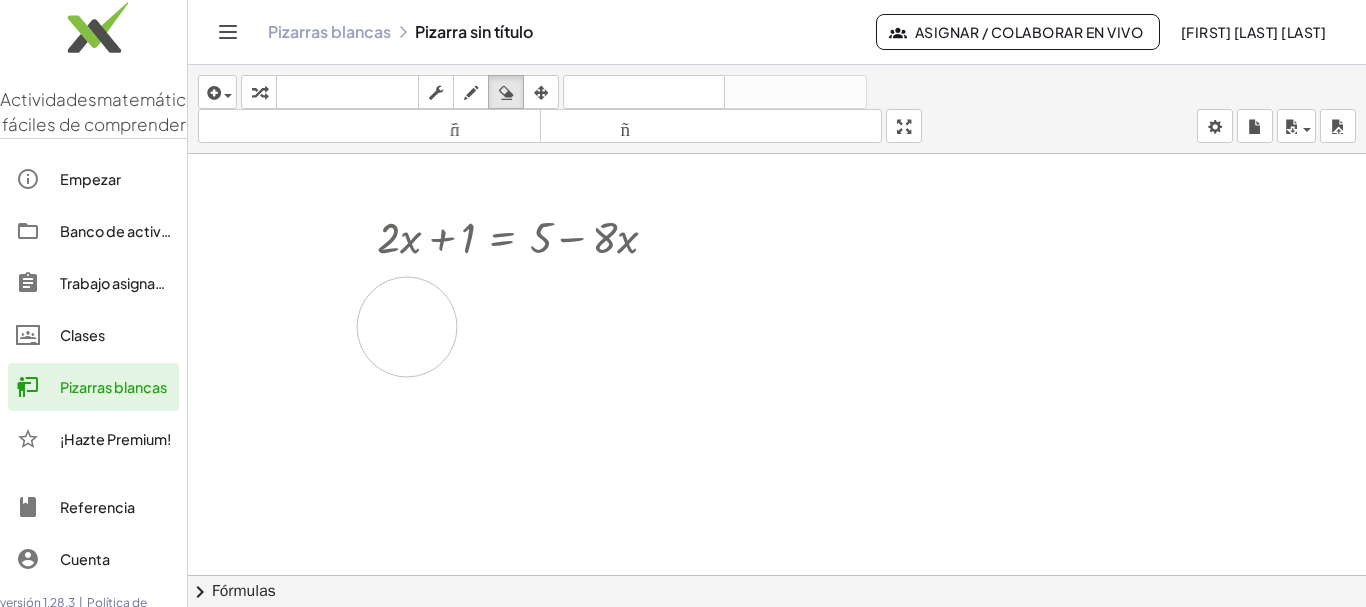 drag, startPoint x: 582, startPoint y: 304, endPoint x: 424, endPoint y: 336, distance: 161.20795 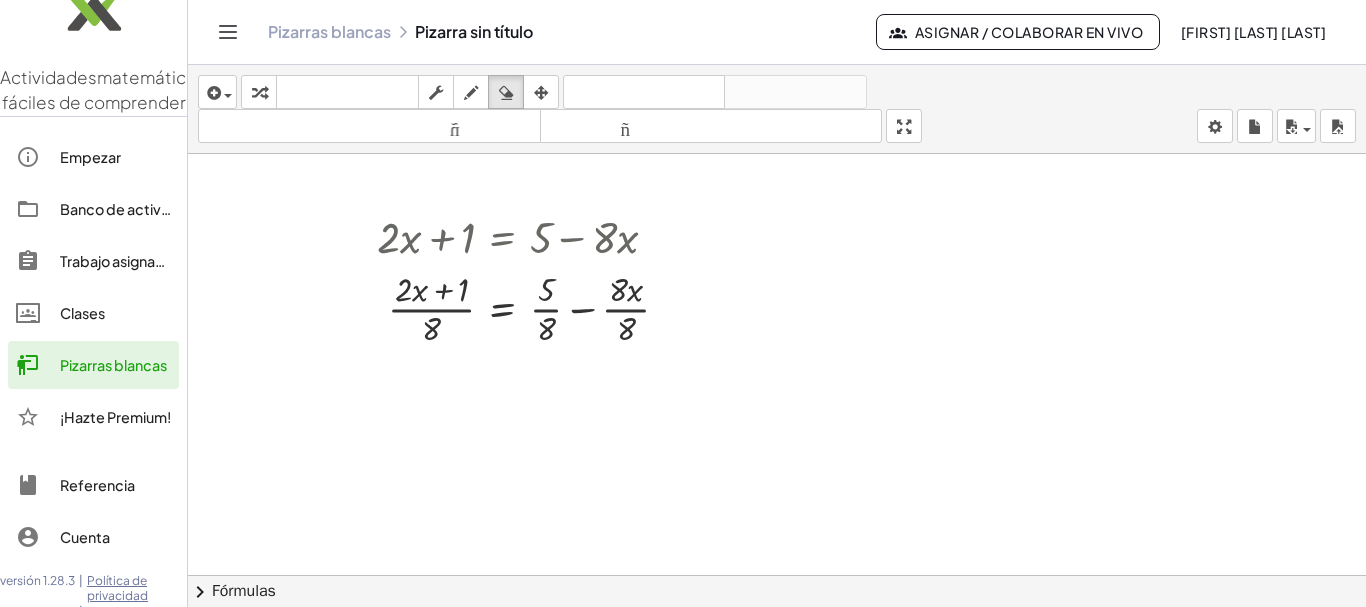 scroll, scrollTop: 0, scrollLeft: 0, axis: both 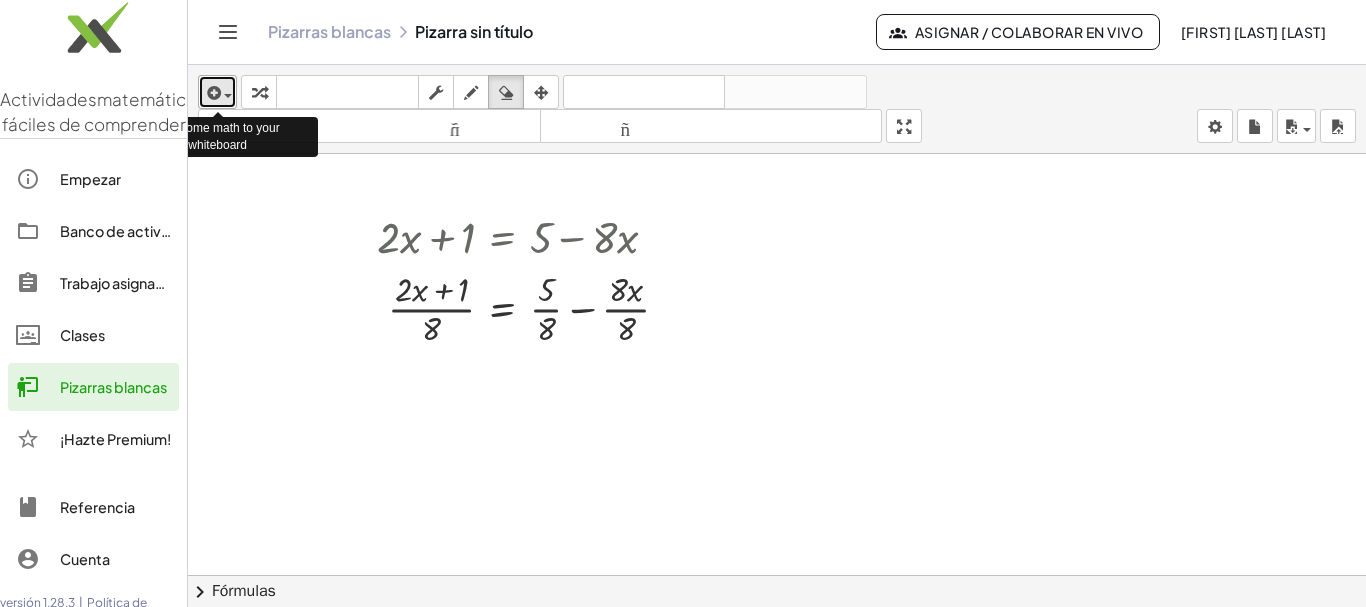 click at bounding box center (217, 92) 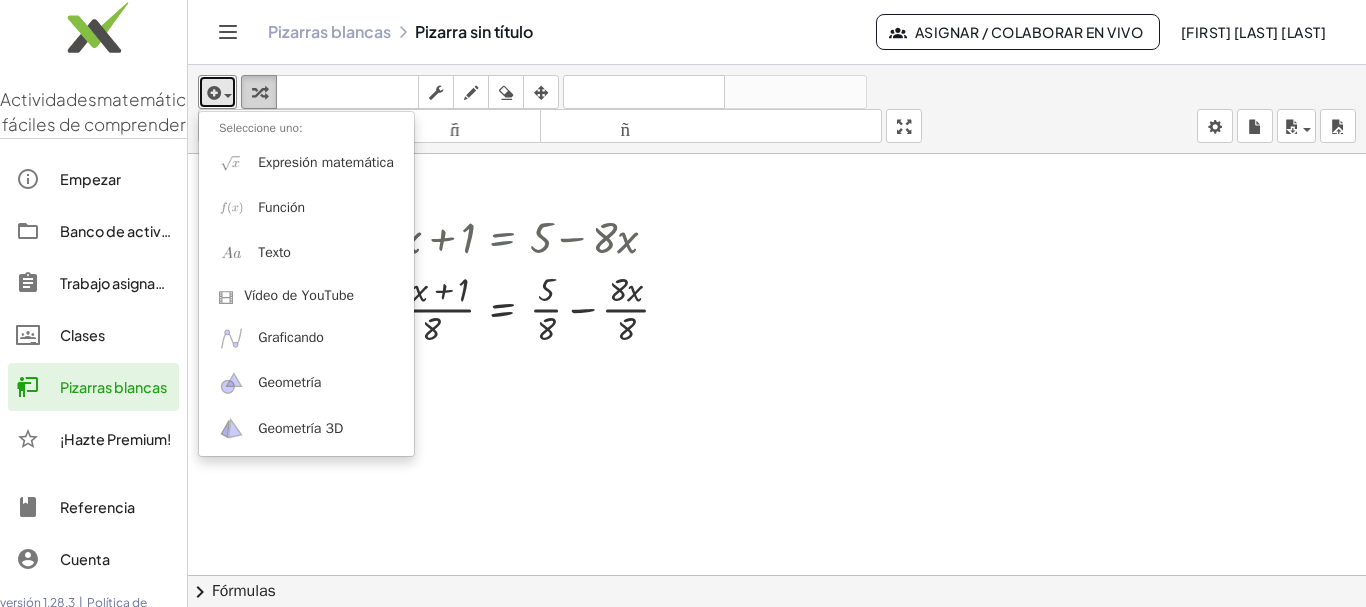 click at bounding box center [259, 93] 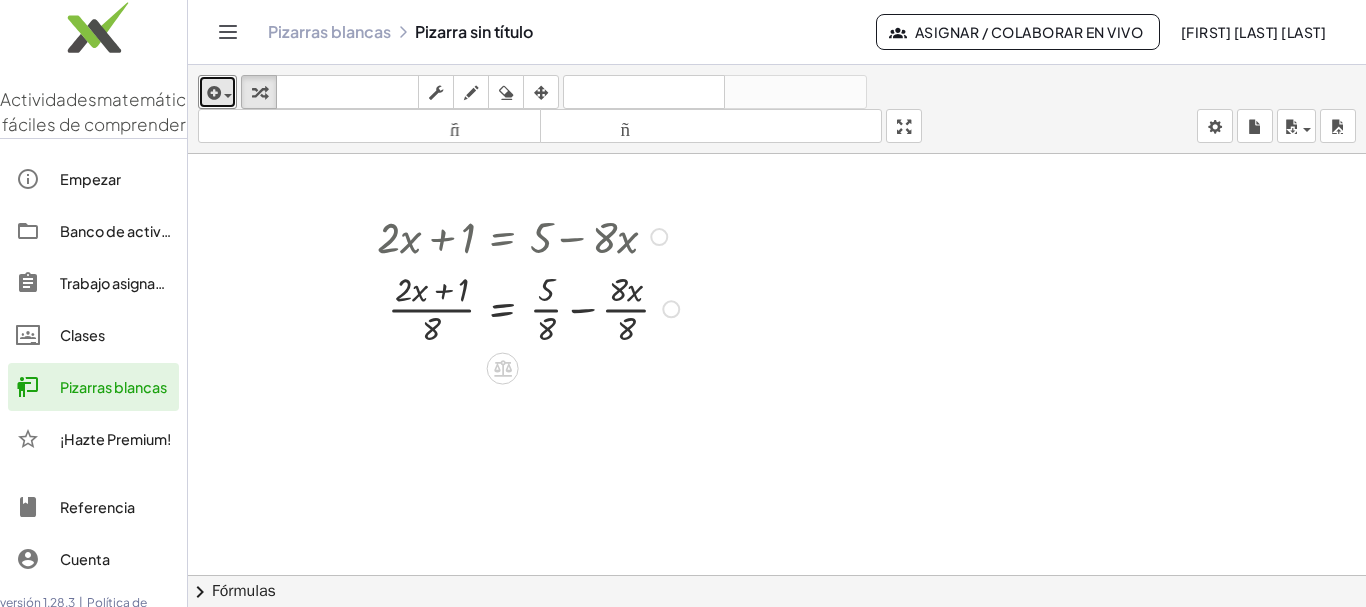 click at bounding box center (531, 308) 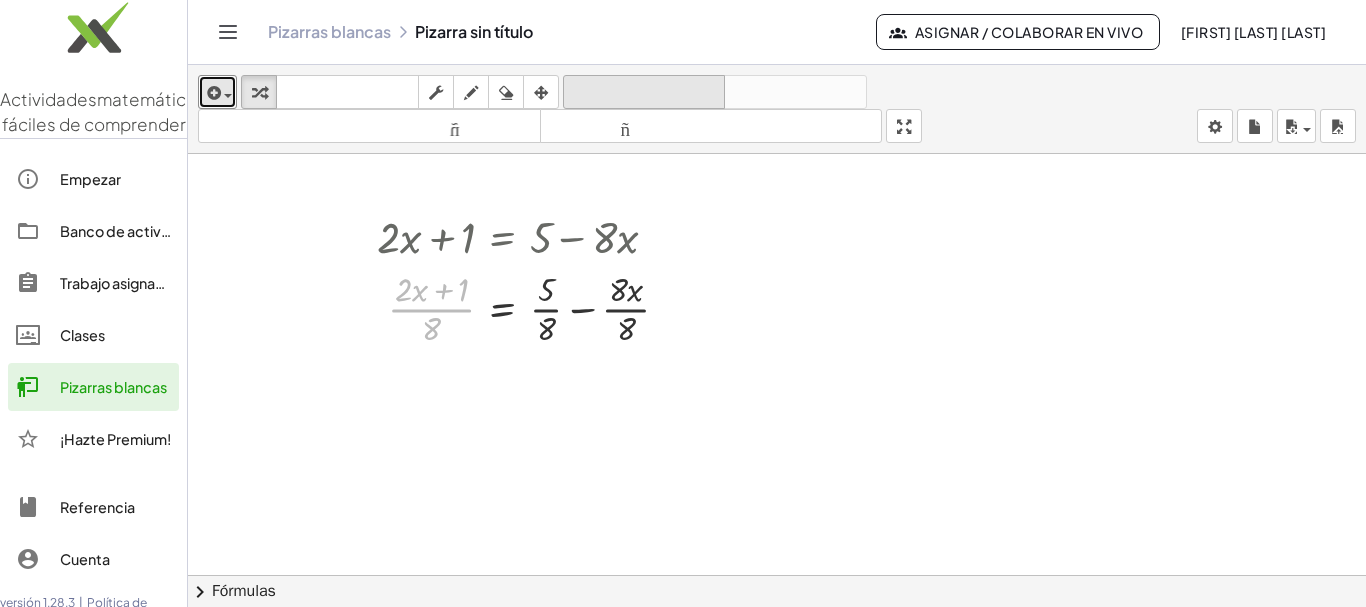 drag, startPoint x: 450, startPoint y: 318, endPoint x: 676, endPoint y: 83, distance: 326.03833 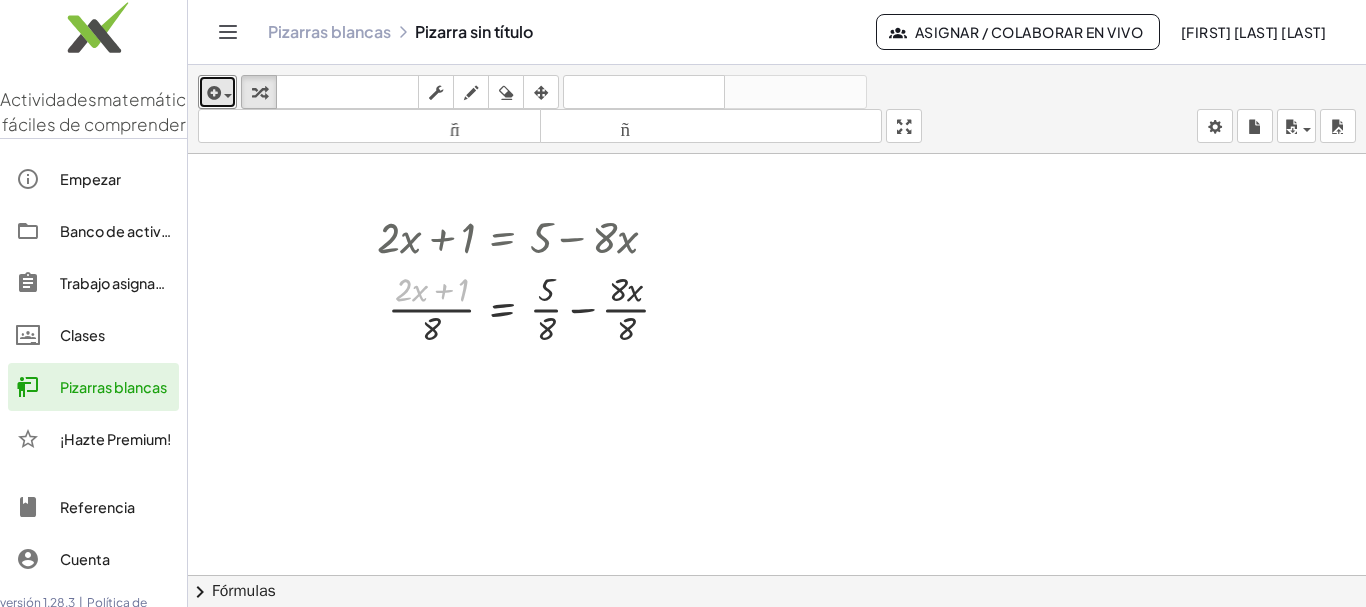 drag, startPoint x: 415, startPoint y: 296, endPoint x: 348, endPoint y: 646, distance: 356.35516 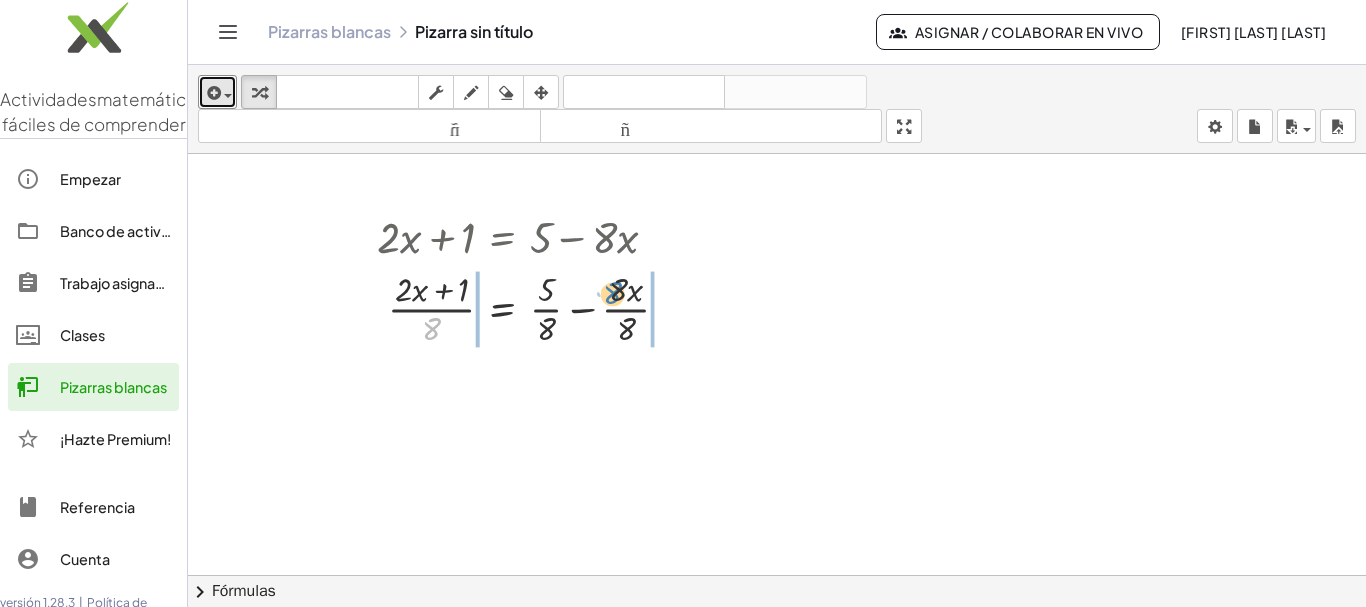 drag, startPoint x: 429, startPoint y: 320, endPoint x: 611, endPoint y: 283, distance: 185.72292 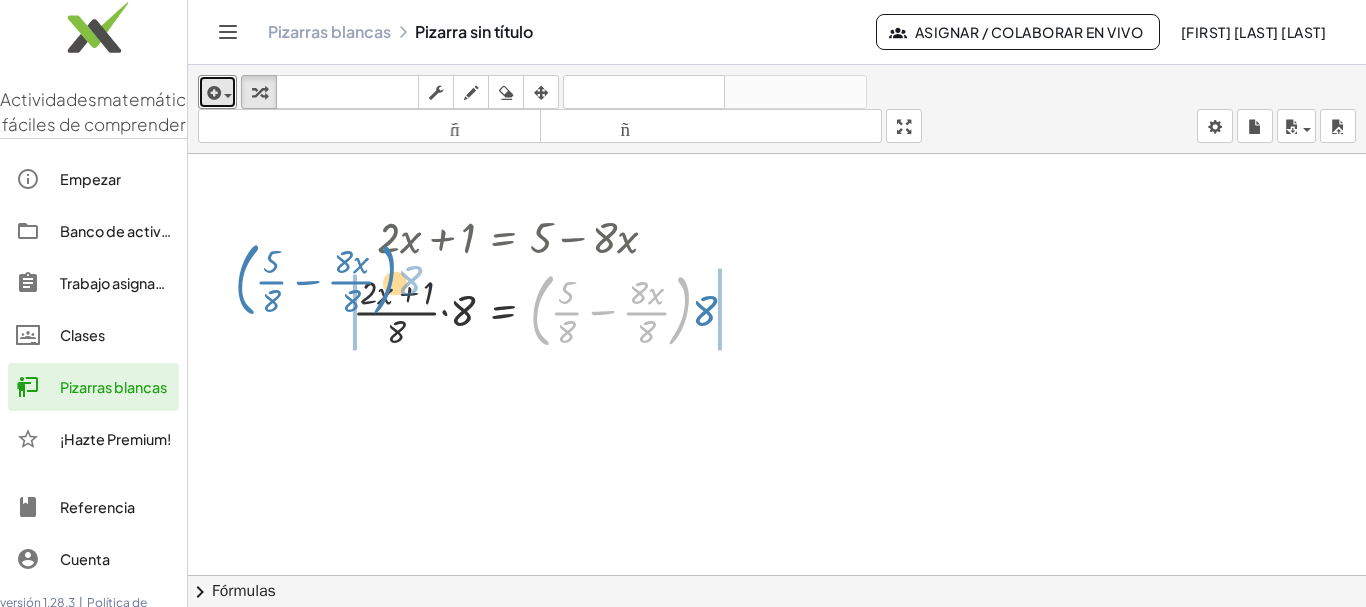 drag, startPoint x: 675, startPoint y: 316, endPoint x: 374, endPoint y: 288, distance: 302.29953 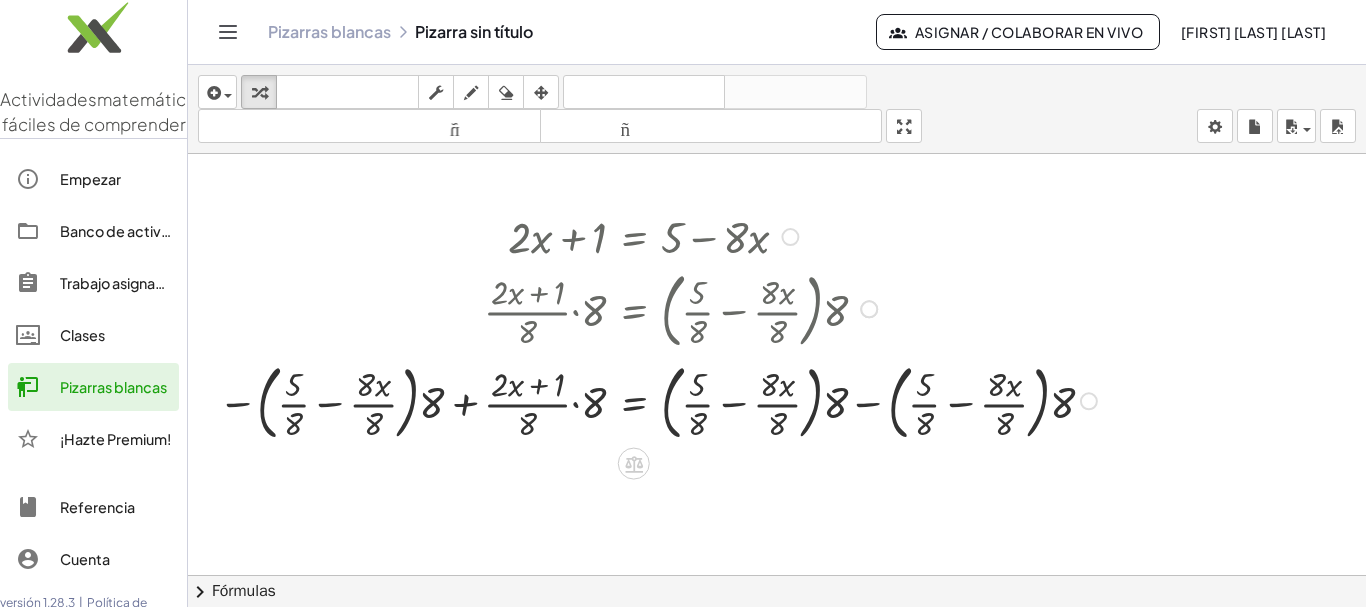 drag, startPoint x: 593, startPoint y: 289, endPoint x: 603, endPoint y: 242, distance: 48.052055 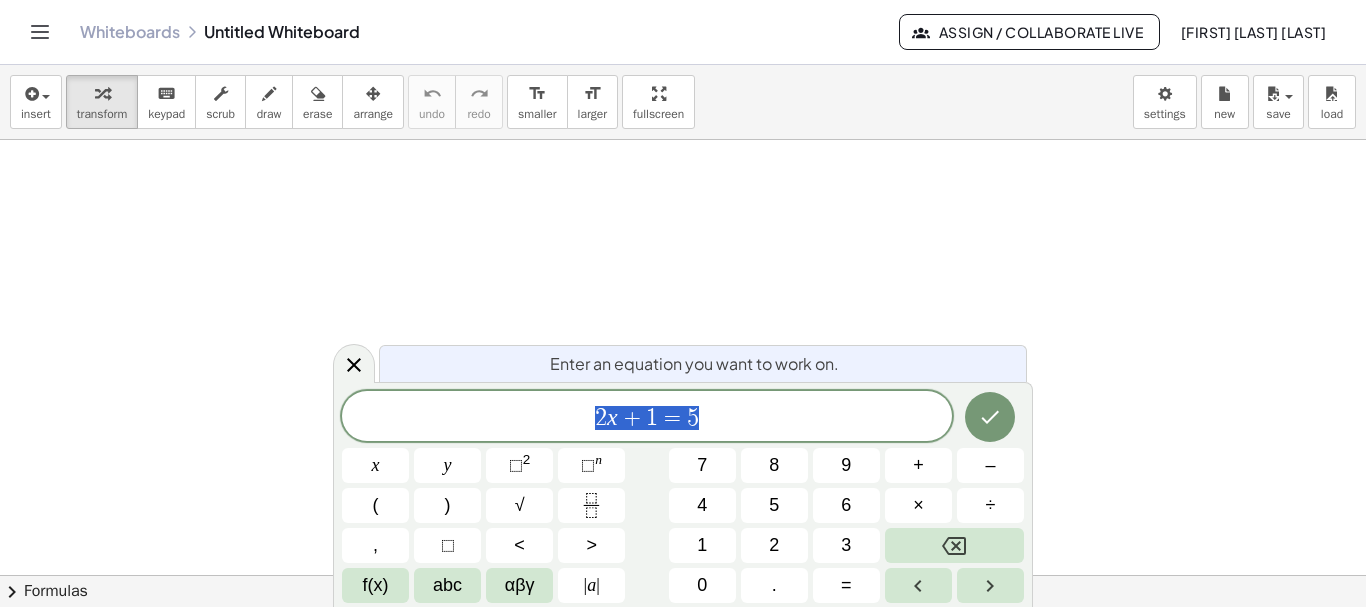 scroll, scrollTop: 0, scrollLeft: 0, axis: both 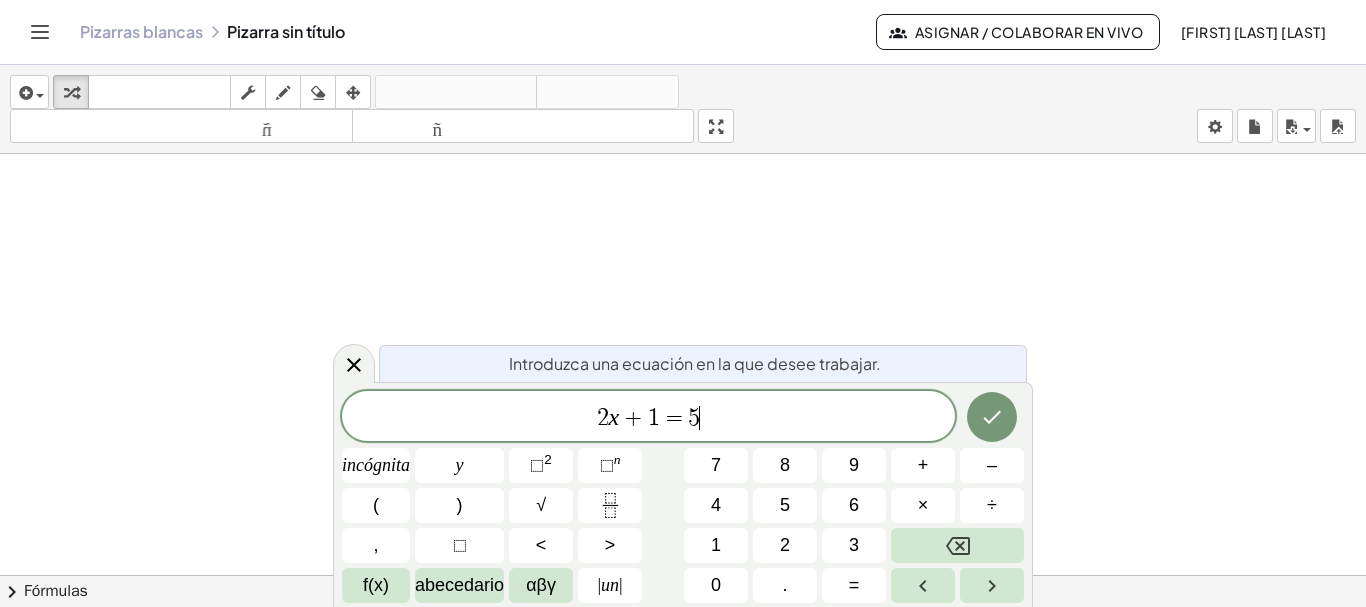 click on "2 x + 1 = 5 ​" at bounding box center (648, 418) 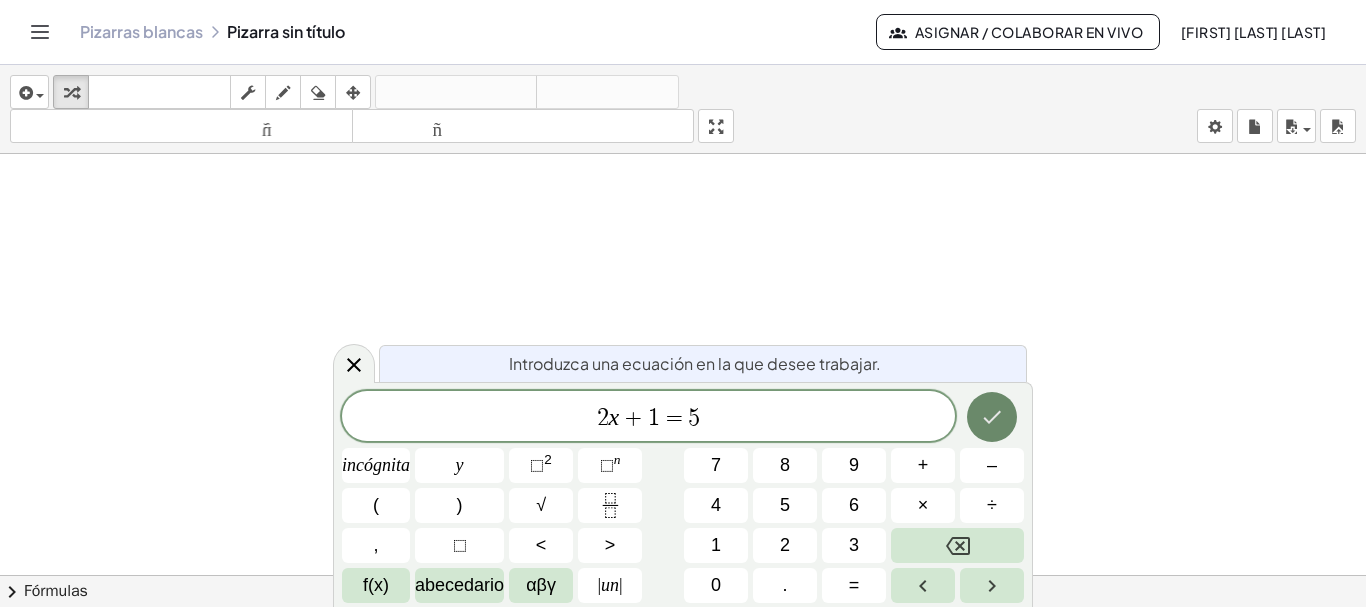 click 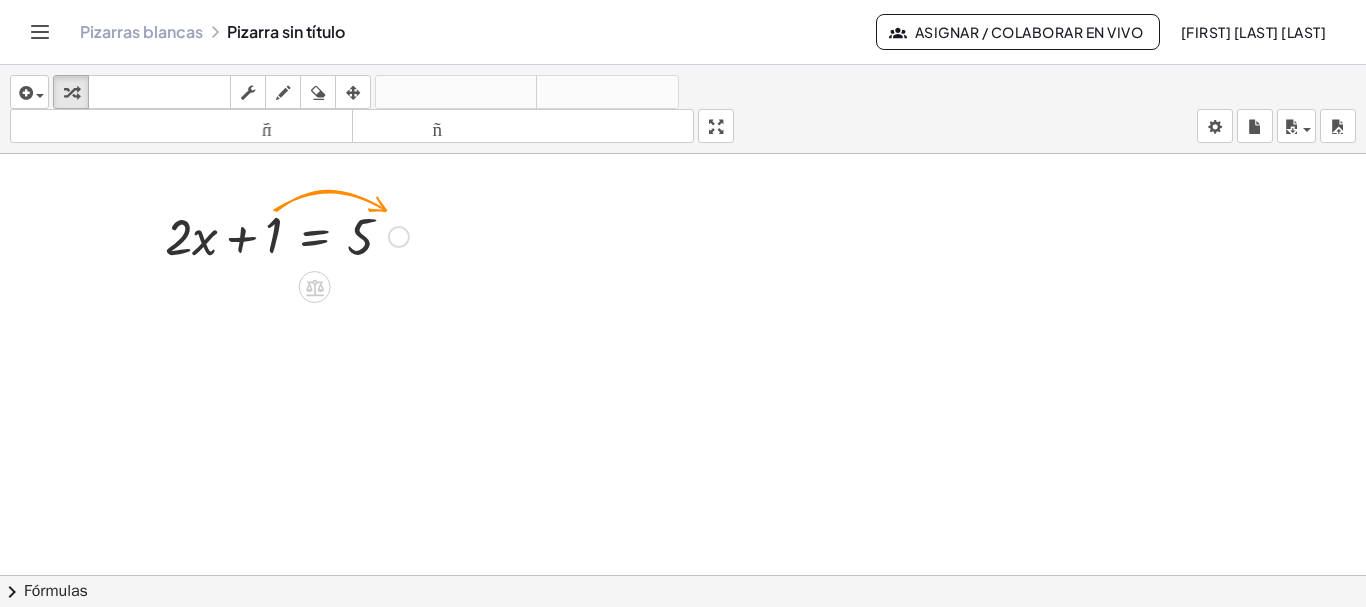 click at bounding box center [399, 237] 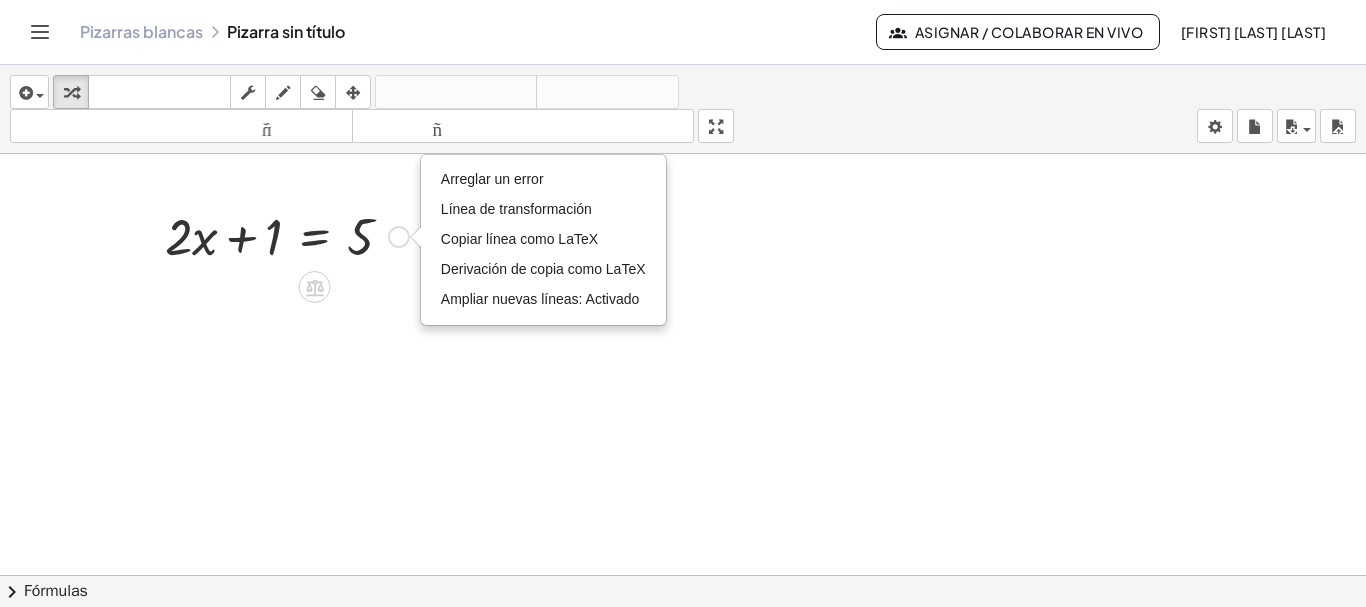 click at bounding box center [287, 235] 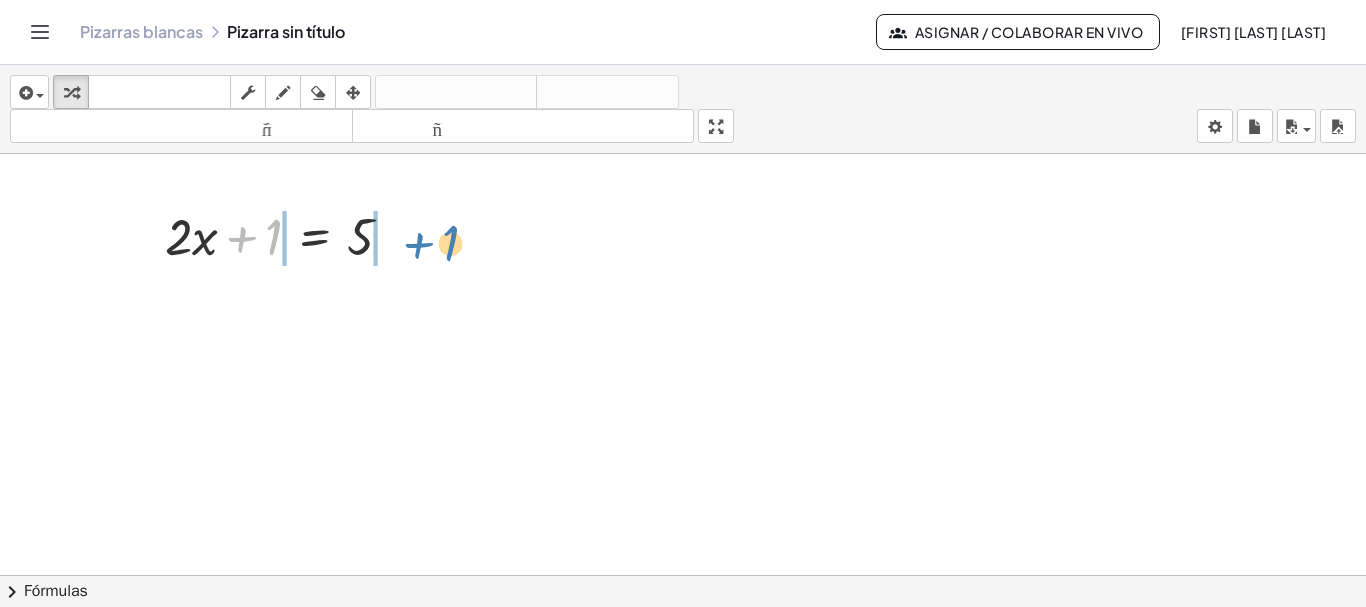 drag, startPoint x: 254, startPoint y: 240, endPoint x: 430, endPoint y: 249, distance: 176.22997 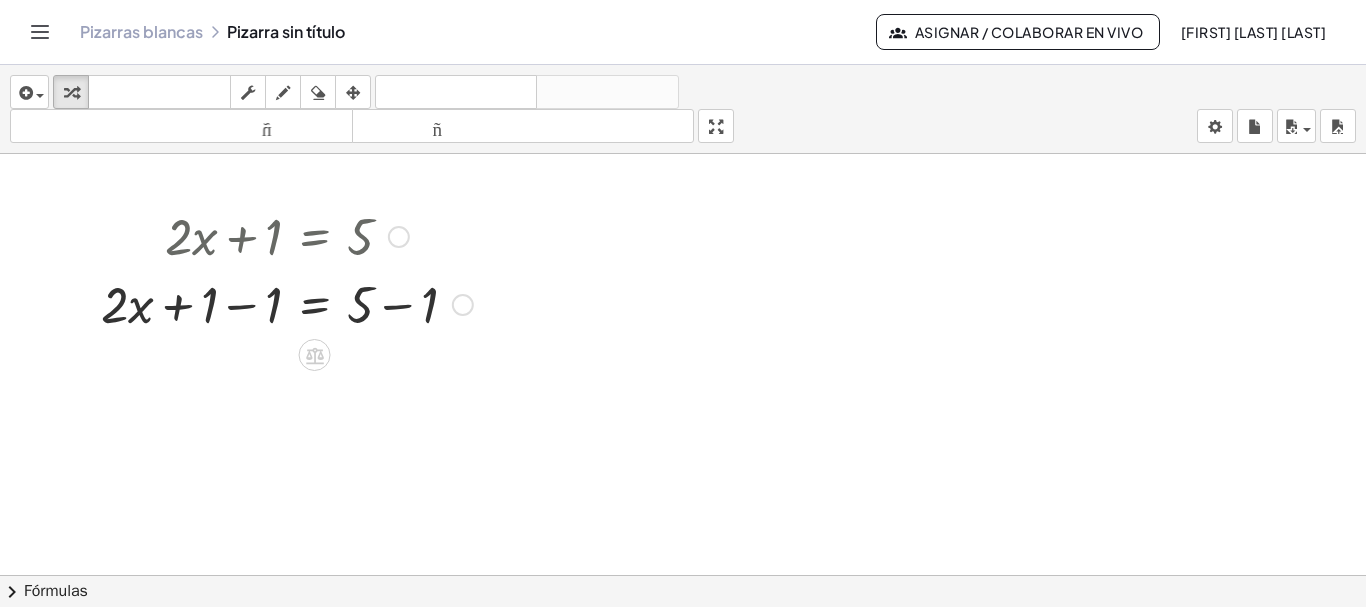 click at bounding box center [287, 303] 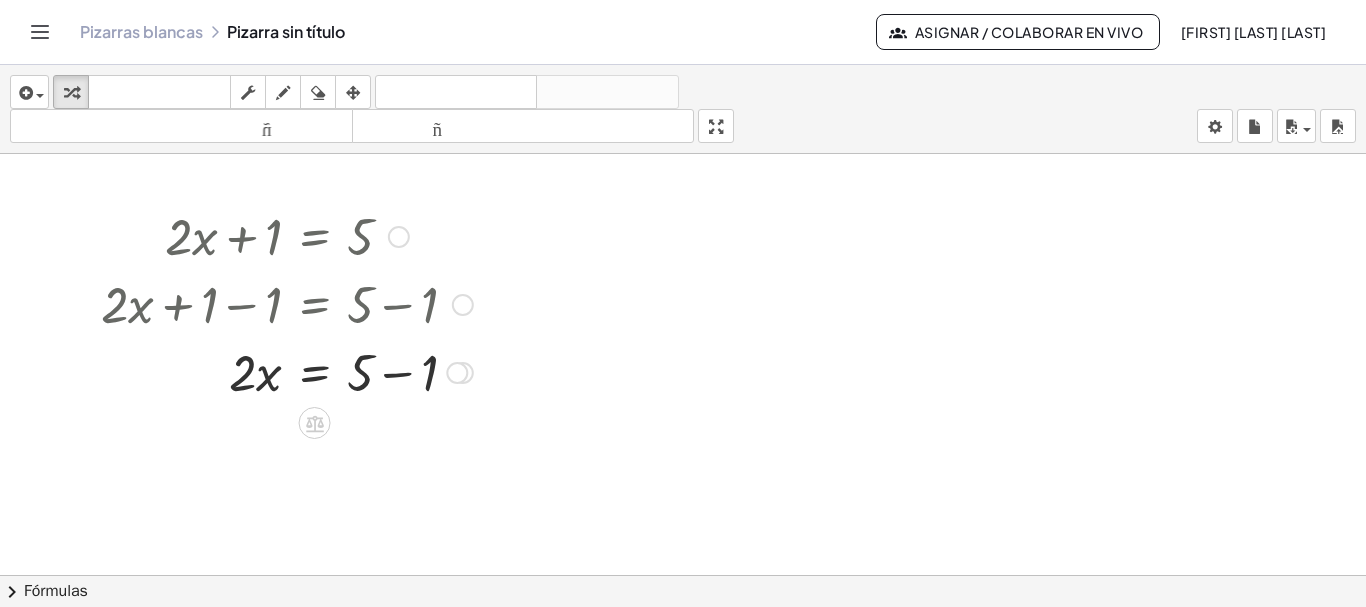 click at bounding box center [287, 371] 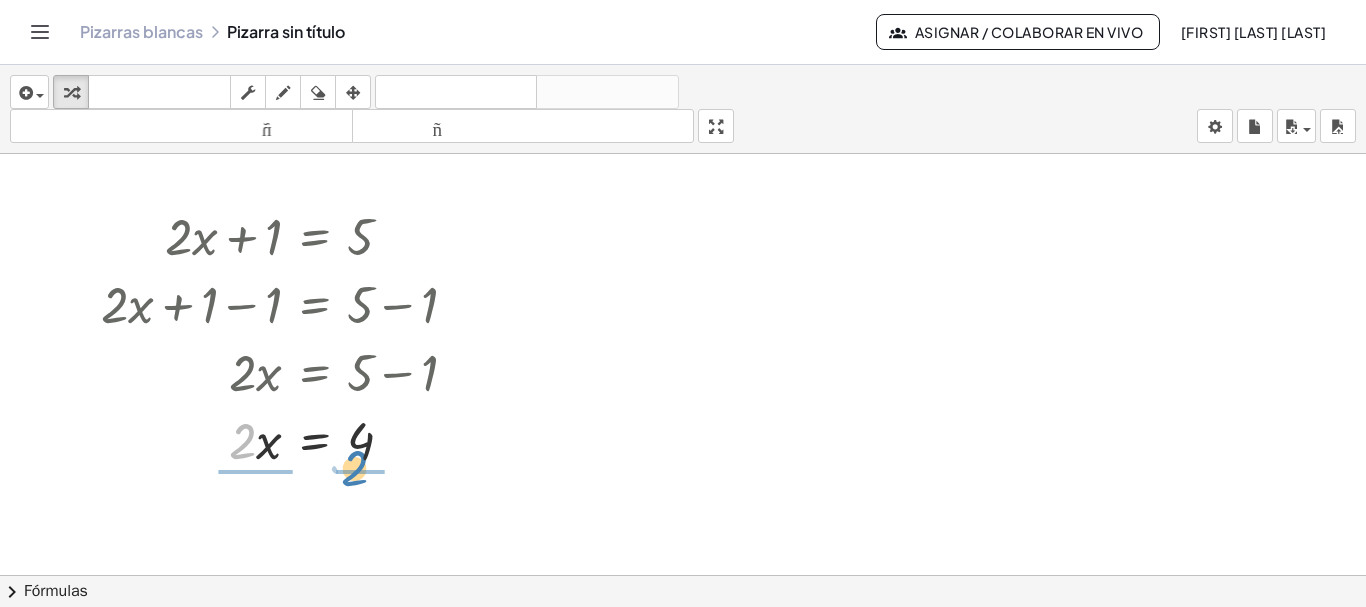 drag, startPoint x: 255, startPoint y: 440, endPoint x: 368, endPoint y: 467, distance: 116.18089 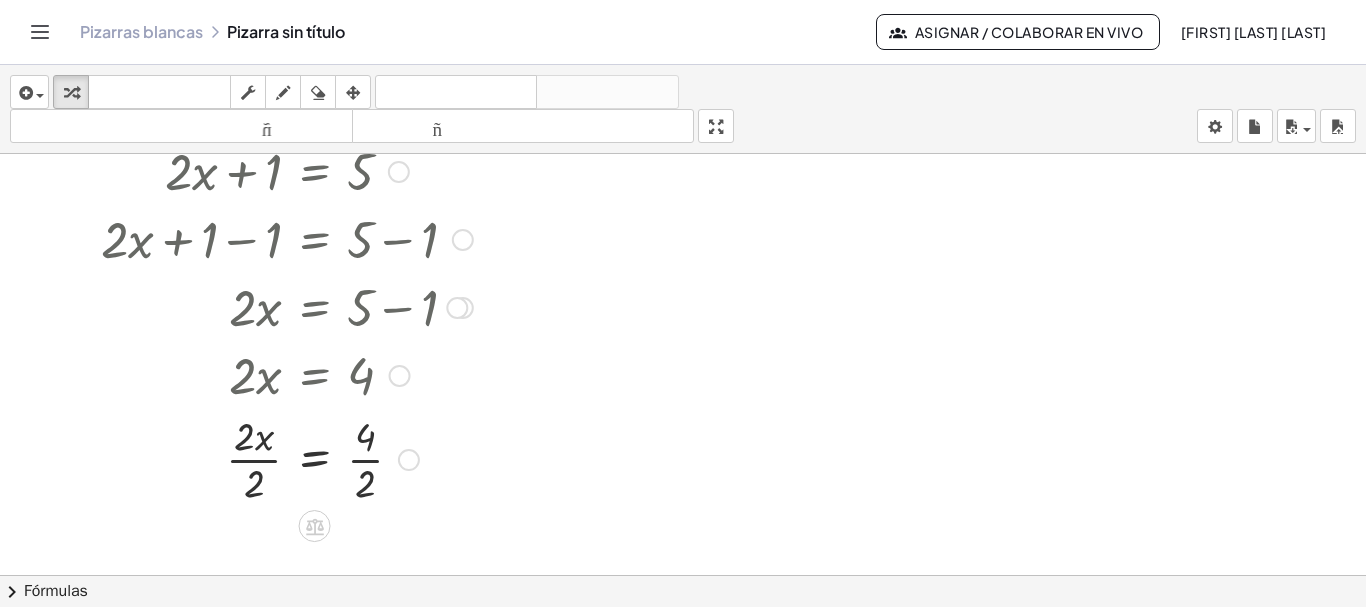 scroll, scrollTop: 100, scrollLeft: 0, axis: vertical 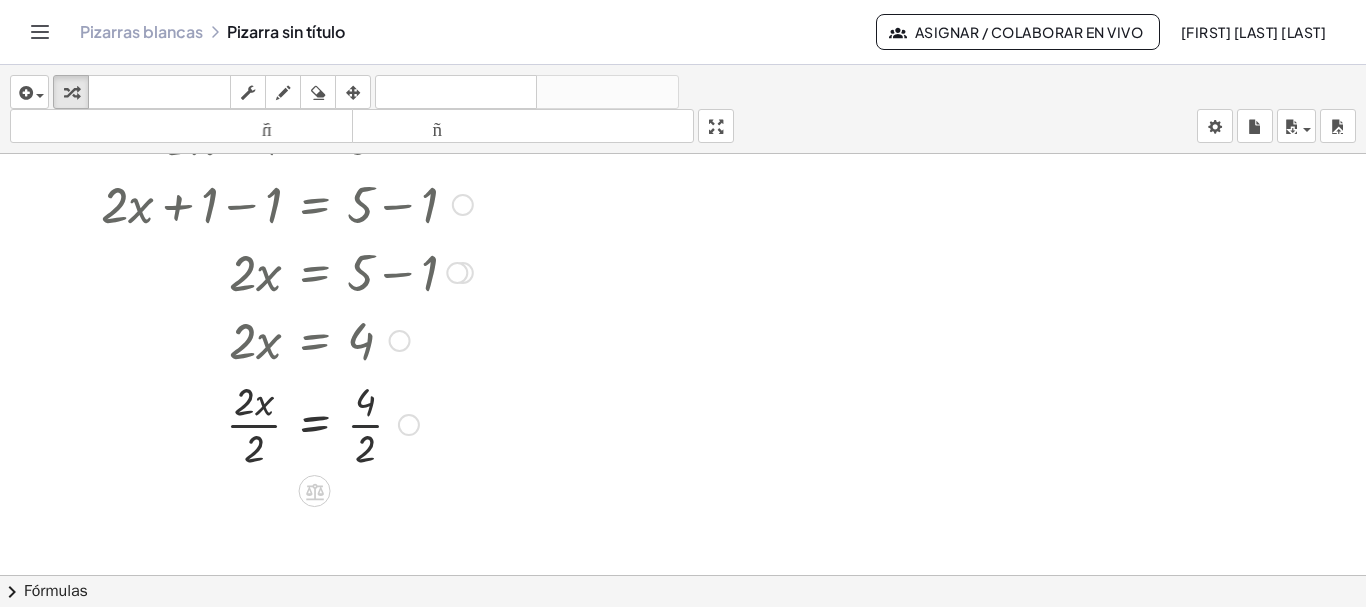 click at bounding box center [287, 423] 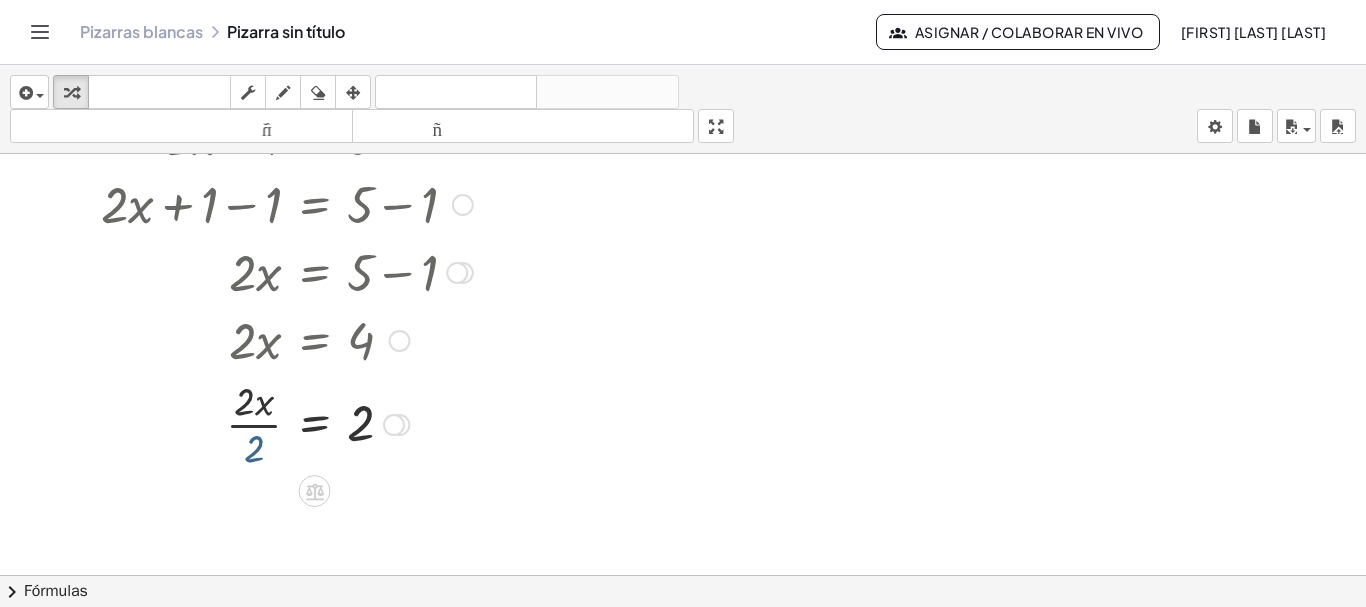 click at bounding box center [287, 423] 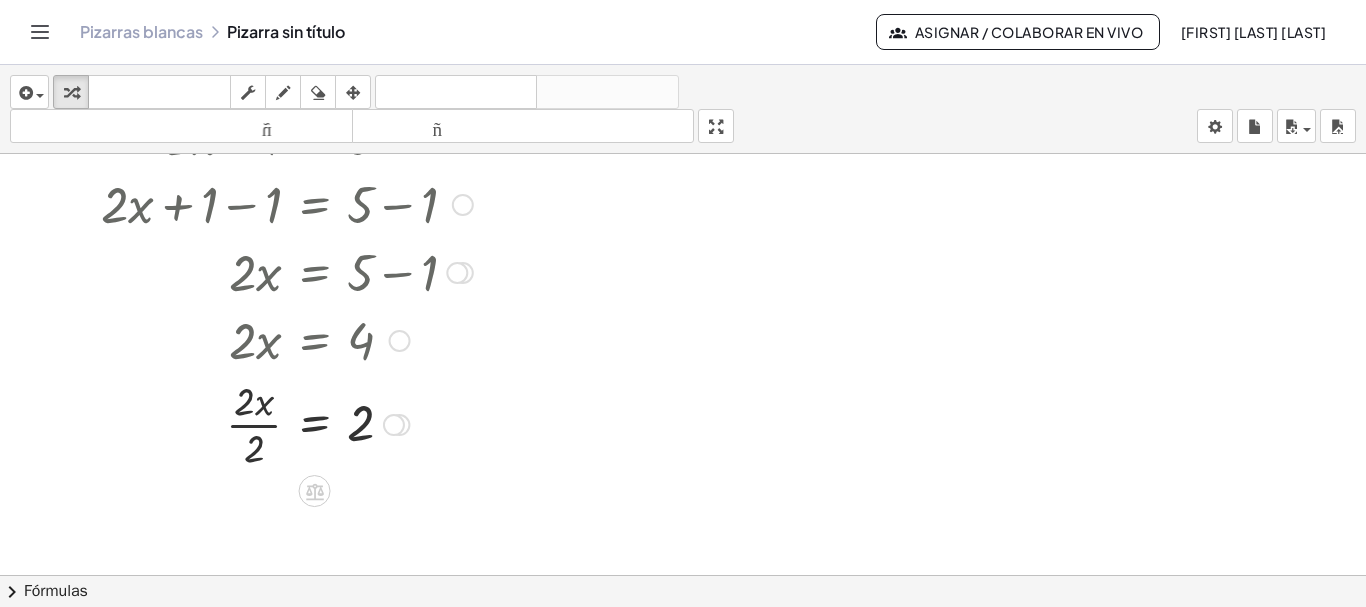 click at bounding box center (394, 425) 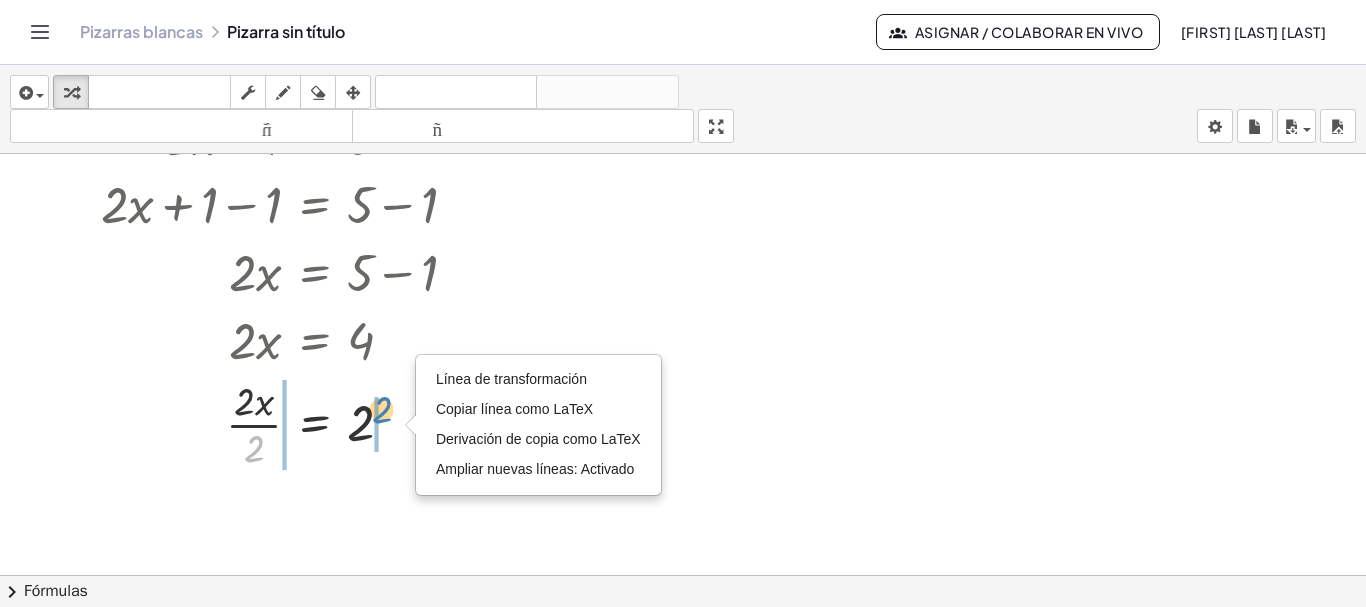 drag, startPoint x: 258, startPoint y: 453, endPoint x: 386, endPoint y: 414, distance: 133.80957 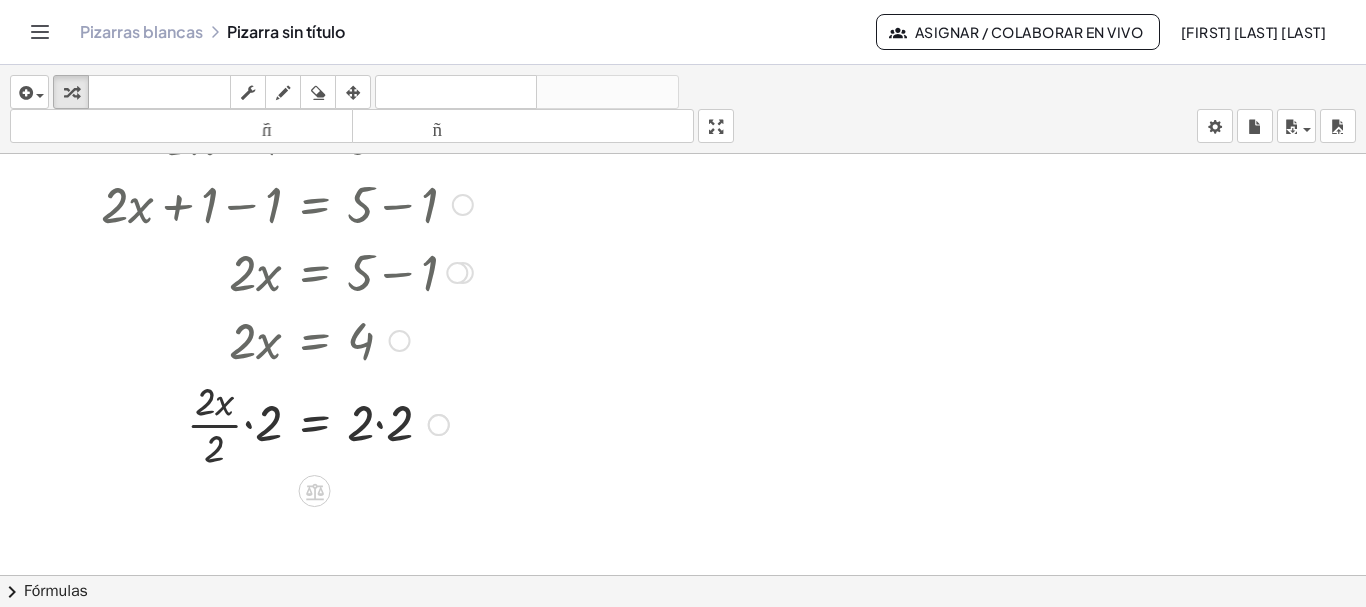 click at bounding box center [287, 423] 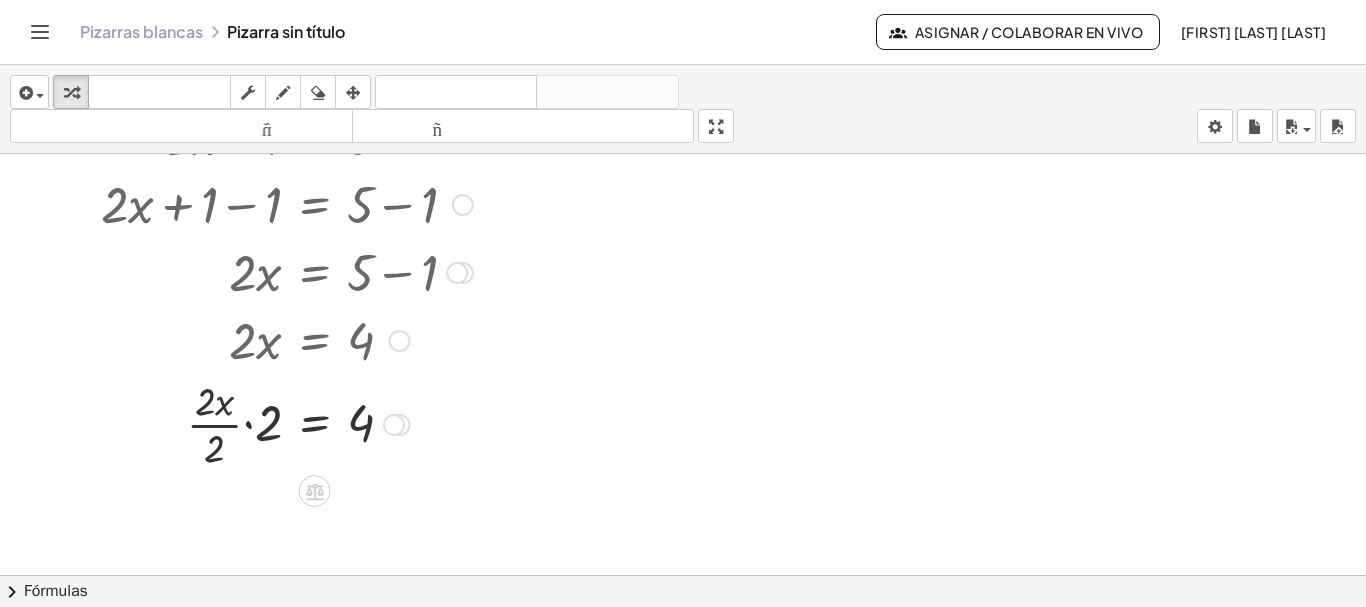 click at bounding box center [287, 423] 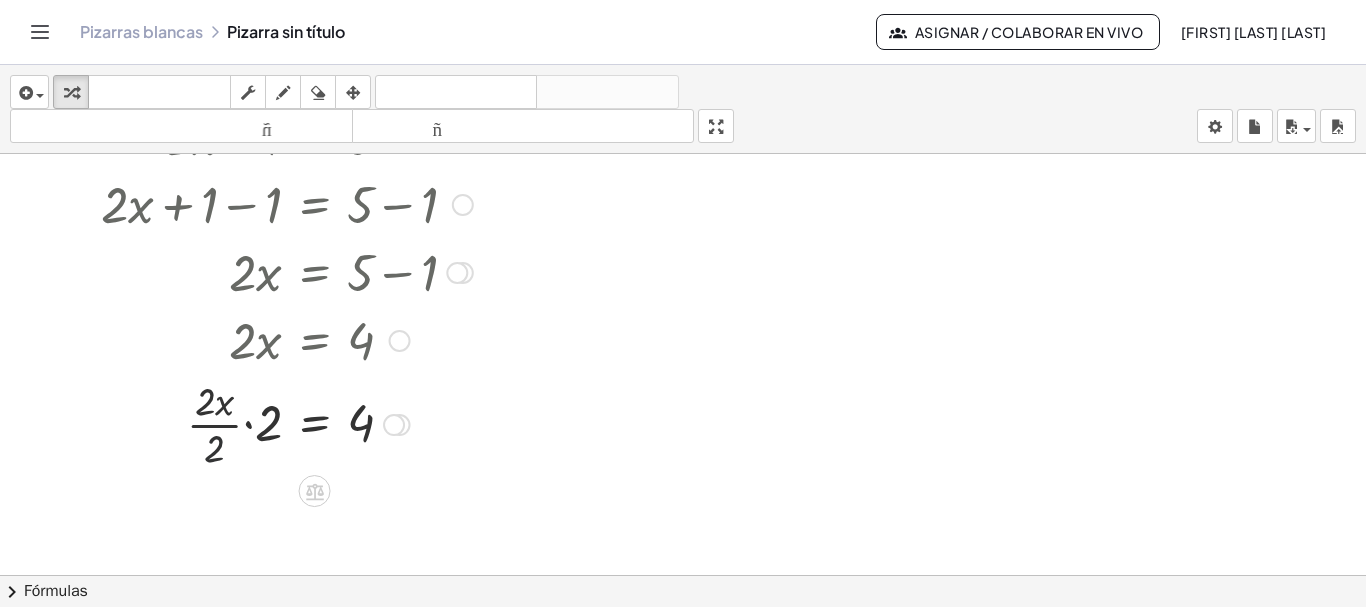 click at bounding box center (287, 423) 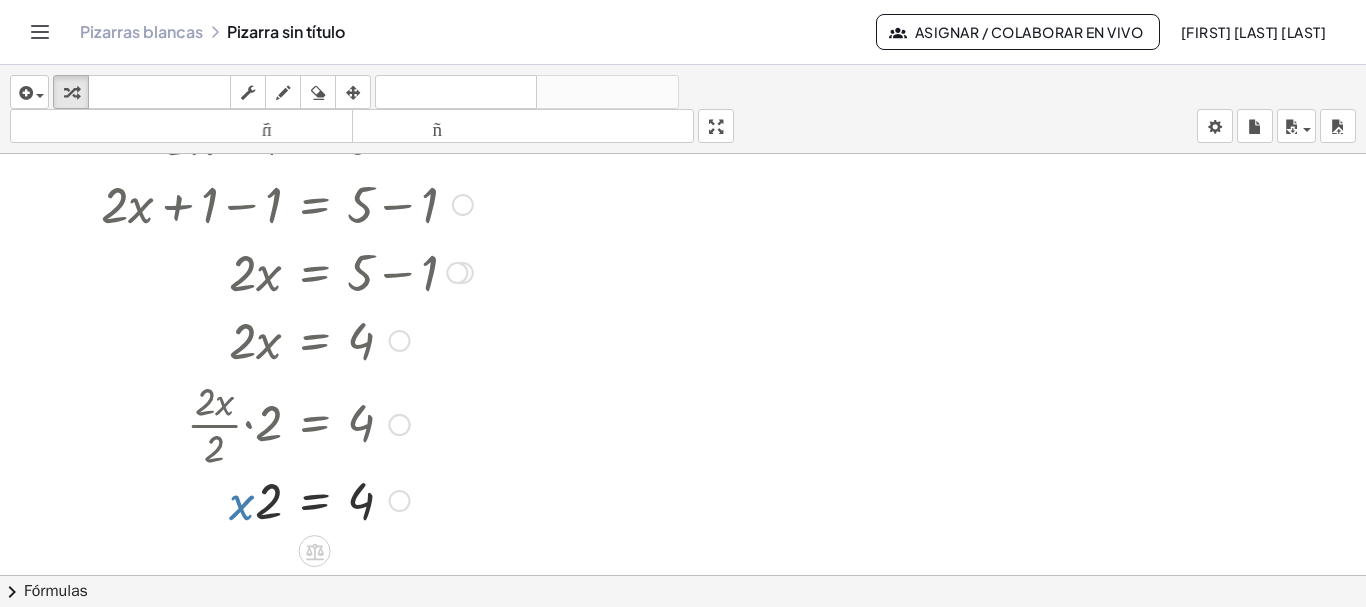 click on "+ · 2 · x + 1 = 5 + · 2 · x + 1 − 1 = + 5 − 1 + · 2 · x + 0 = + 5 − 1 · 2 · x = + 5 − 1 · 2 · x = 4 · 2 · x · 2 = · 4 · 2 · 2 · x · 2 = 2 · · 2 · x · 2 · 2 = · 2 · 2 · · 2 · x · 2 · 2 = 4 x = · · 2 4 Arreglar un error Línea de transformación Copiar línea como LaTeX Derivación de copia como LaTeX Ampliar nuevas líneas: Activado Línea de transformación Copiar línea como LaTeX Derivación de copia como LaTeX Ampliar nuevas líneas: Activado" at bounding box center [315, 137] 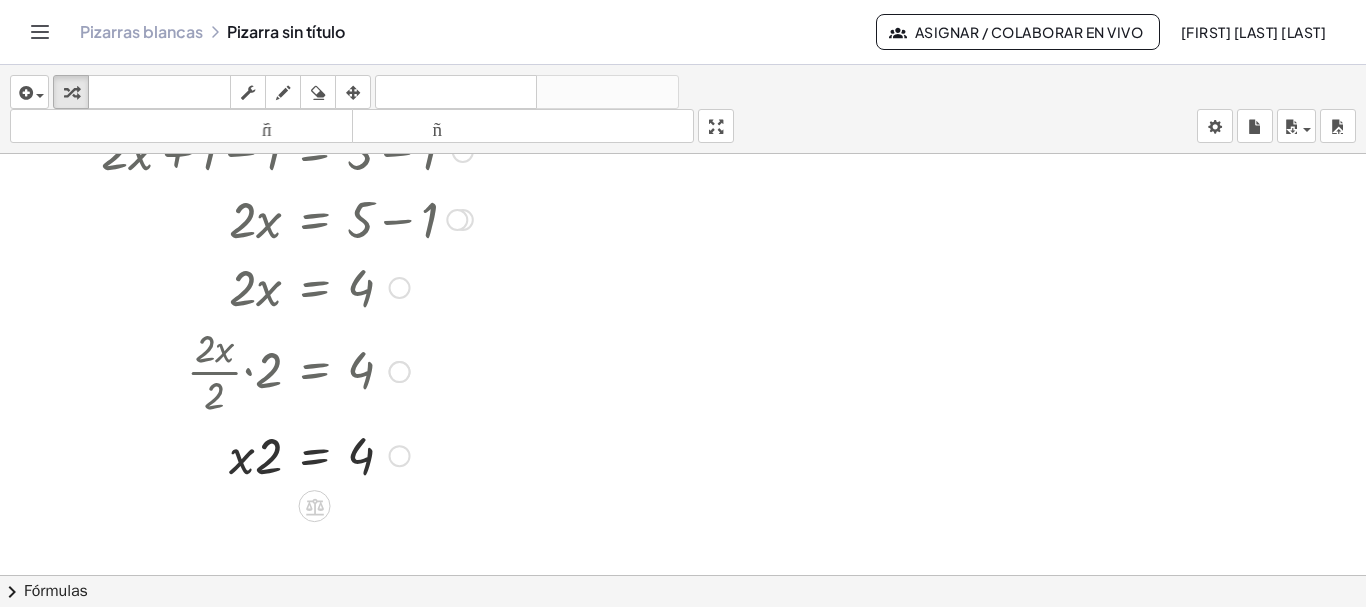 scroll, scrollTop: 200, scrollLeft: 0, axis: vertical 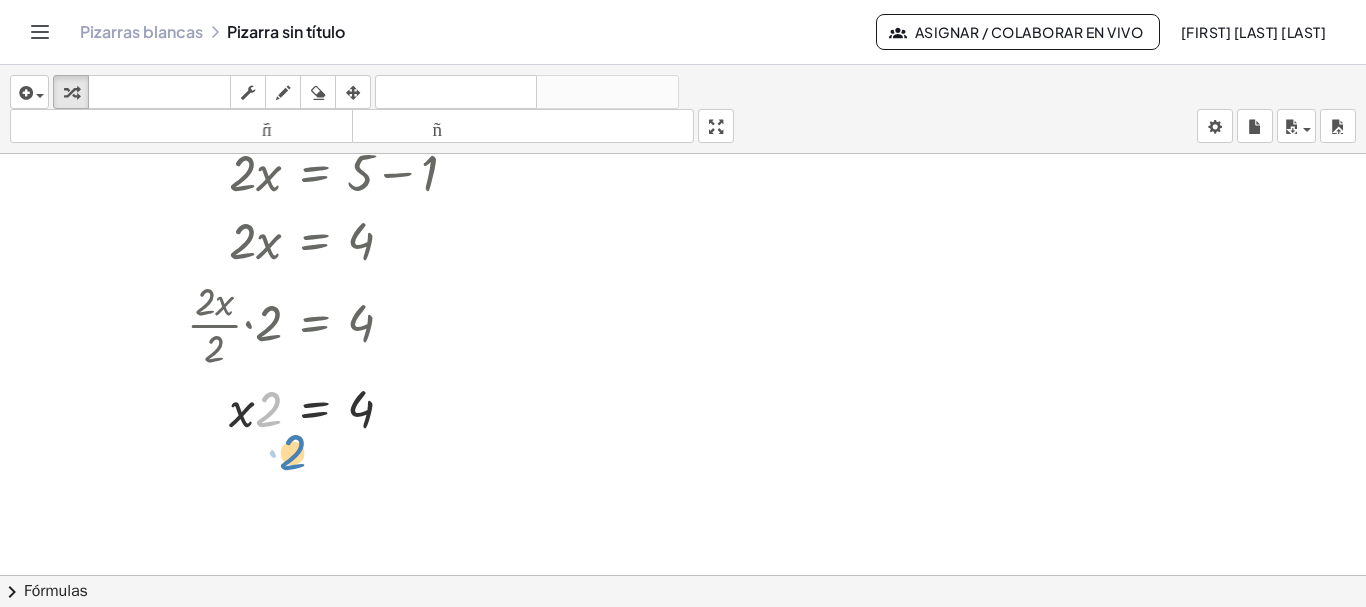 drag, startPoint x: 264, startPoint y: 419, endPoint x: 276, endPoint y: 470, distance: 52.392746 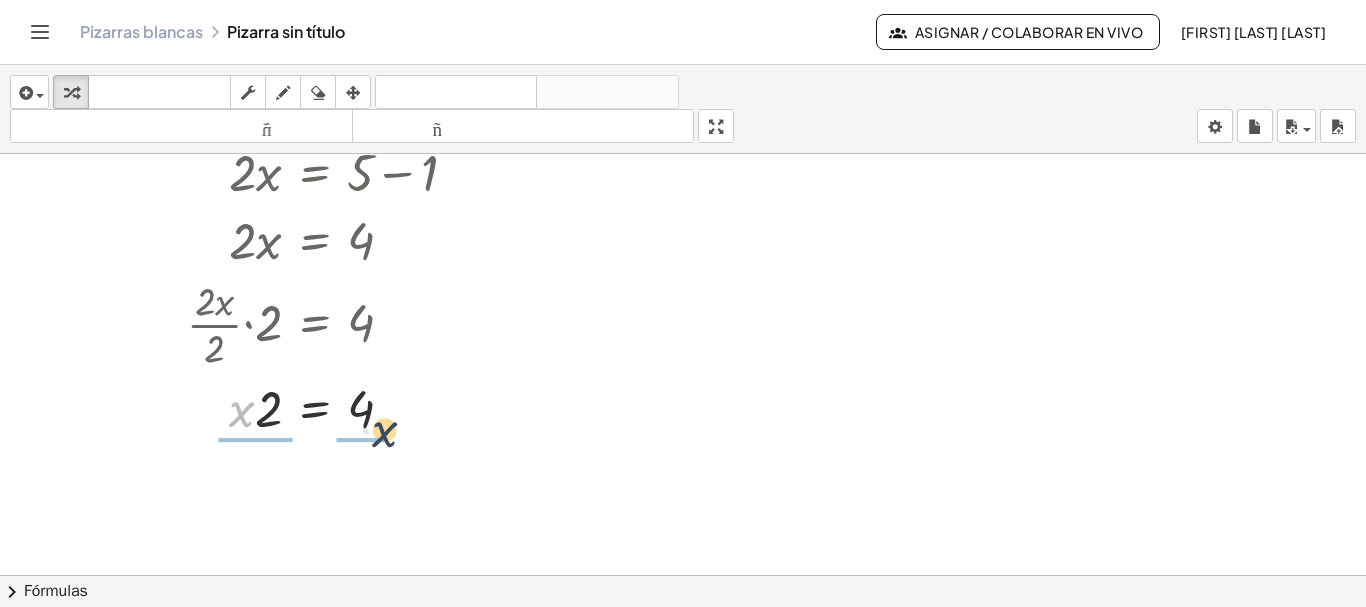drag, startPoint x: 361, startPoint y: 451, endPoint x: 392, endPoint y: 439, distance: 33.24154 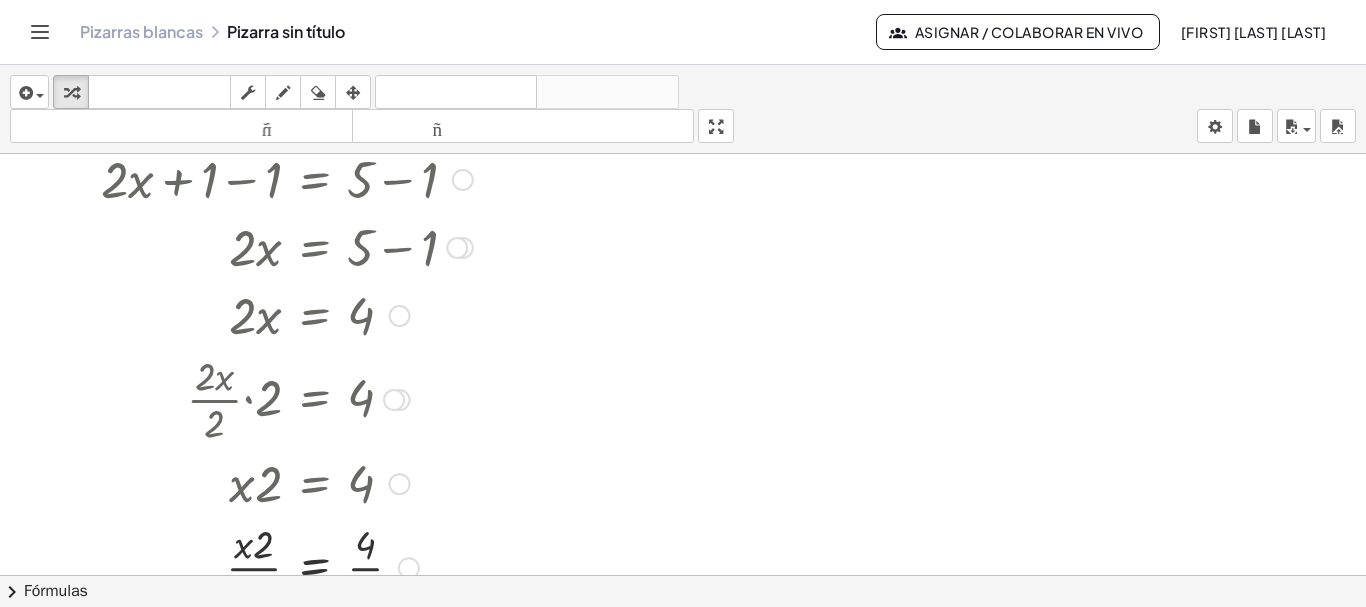 scroll, scrollTop: 100, scrollLeft: 0, axis: vertical 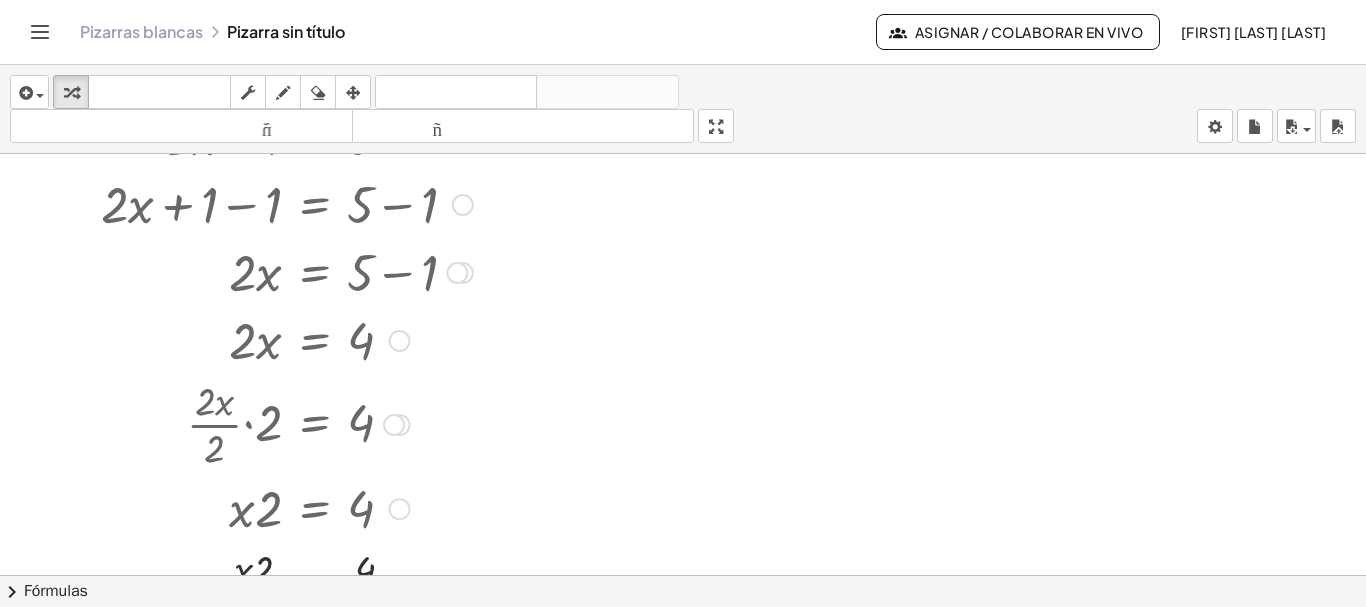 drag, startPoint x: 270, startPoint y: 350, endPoint x: 321, endPoint y: 331, distance: 54.42426 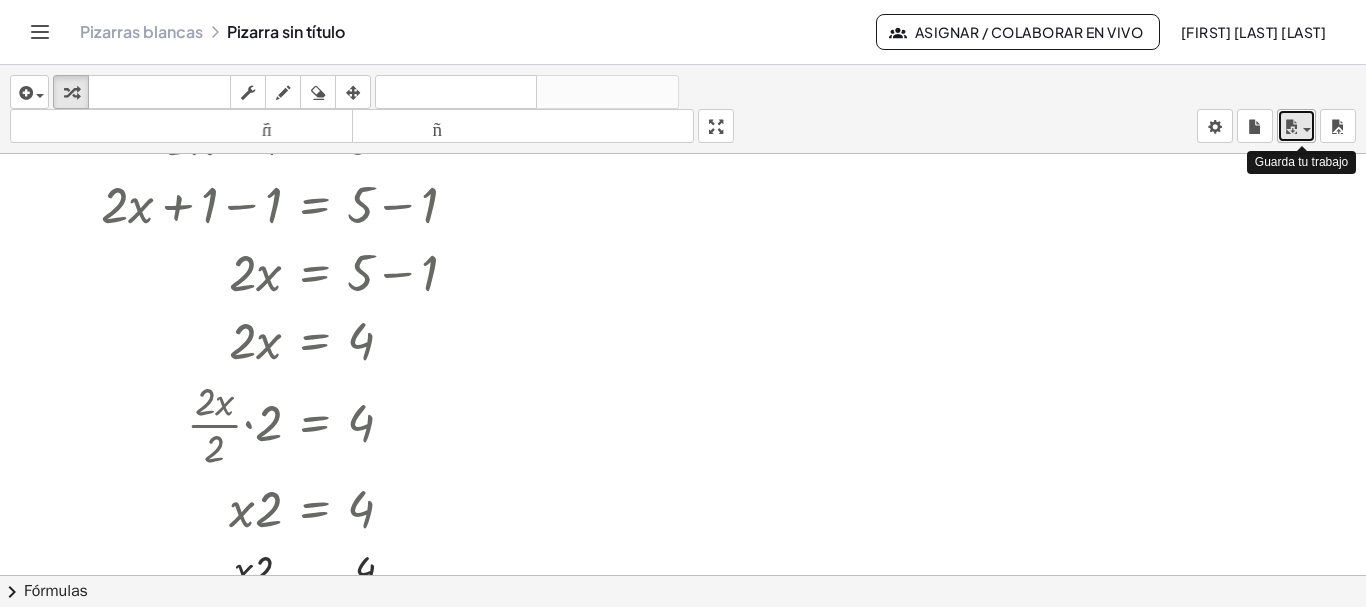 click at bounding box center [1291, 127] 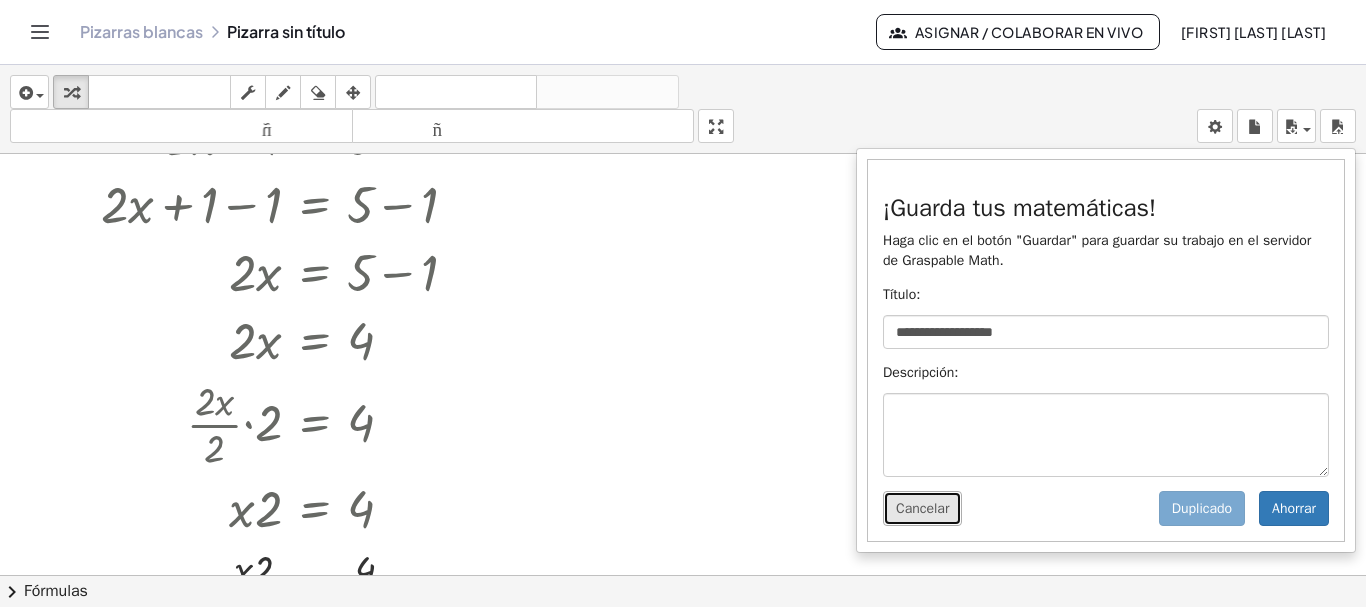 drag, startPoint x: 919, startPoint y: 507, endPoint x: 990, endPoint y: 452, distance: 89.81091 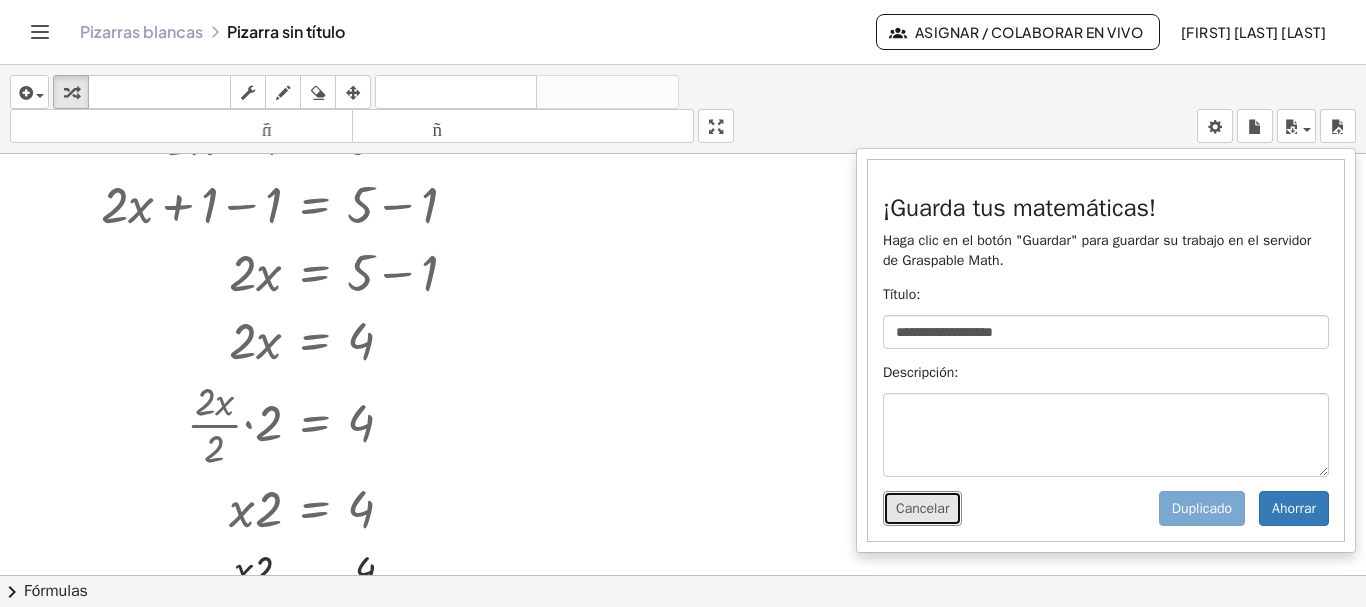 click on "Cancelar" at bounding box center [922, 508] 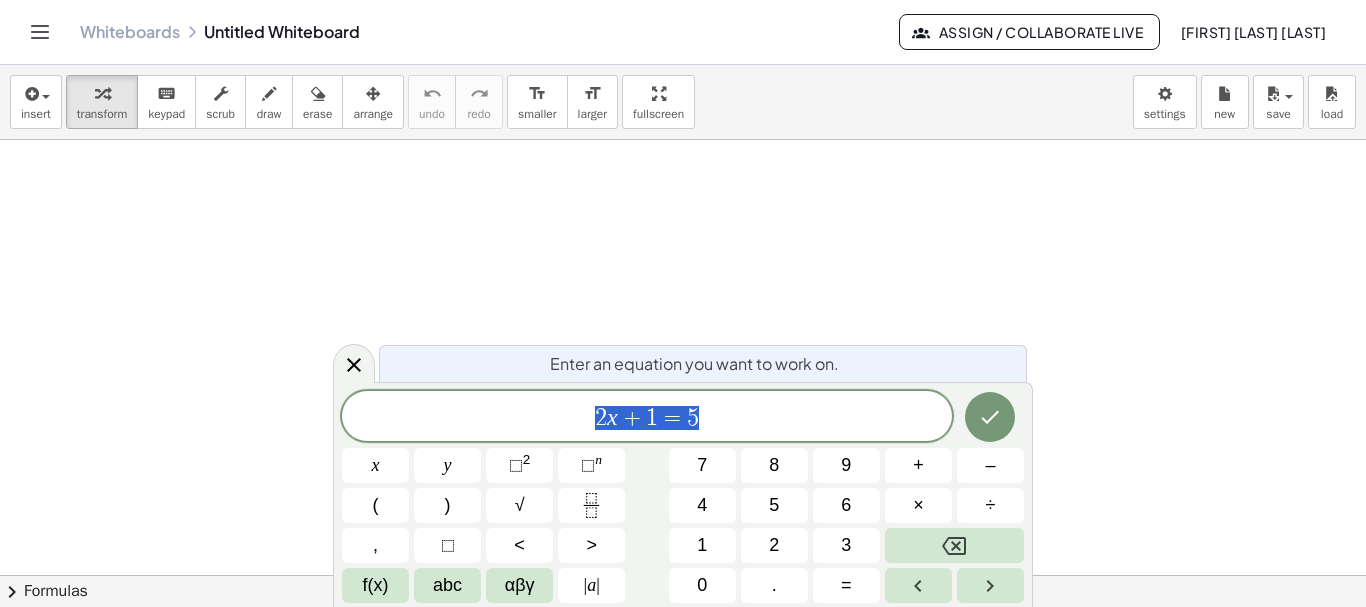 scroll, scrollTop: 0, scrollLeft: 0, axis: both 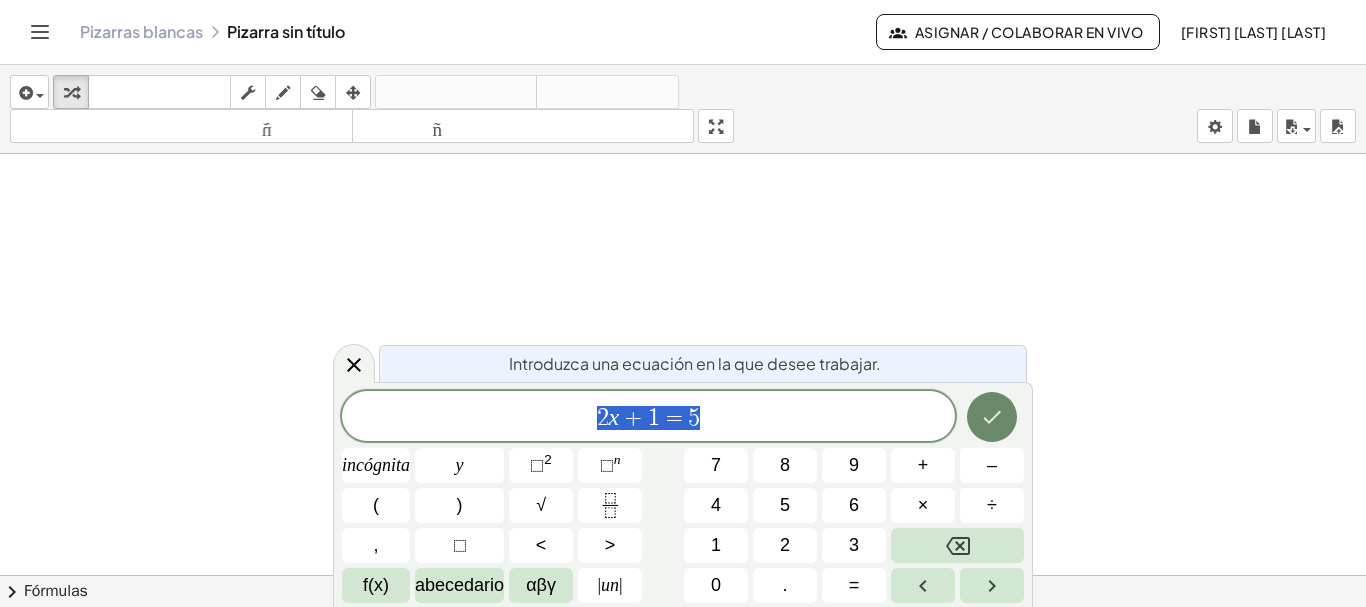 click at bounding box center (992, 417) 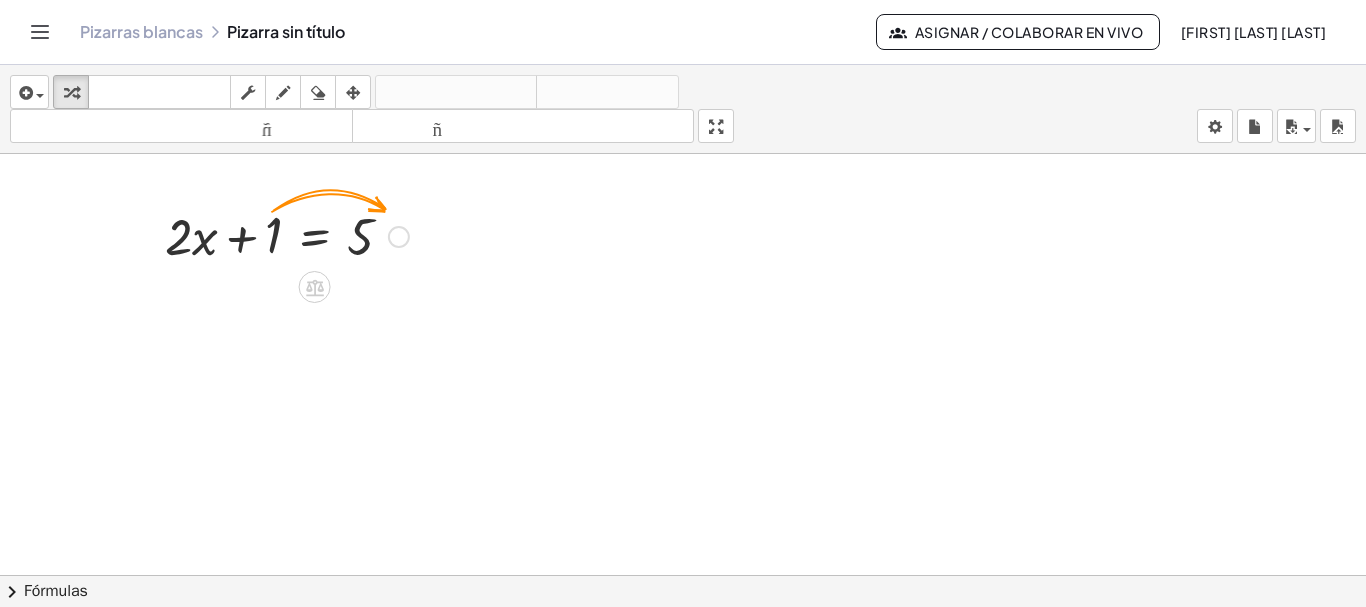 drag, startPoint x: 395, startPoint y: 235, endPoint x: 388, endPoint y: 248, distance: 14.764823 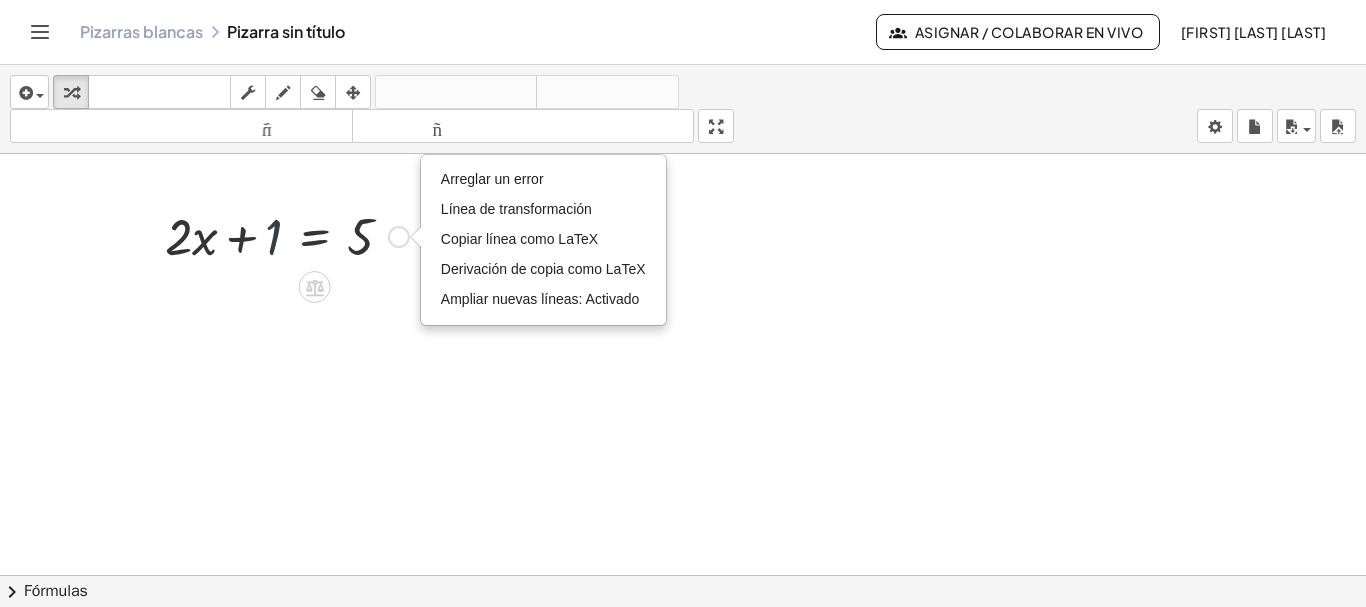 click at bounding box center [287, 235] 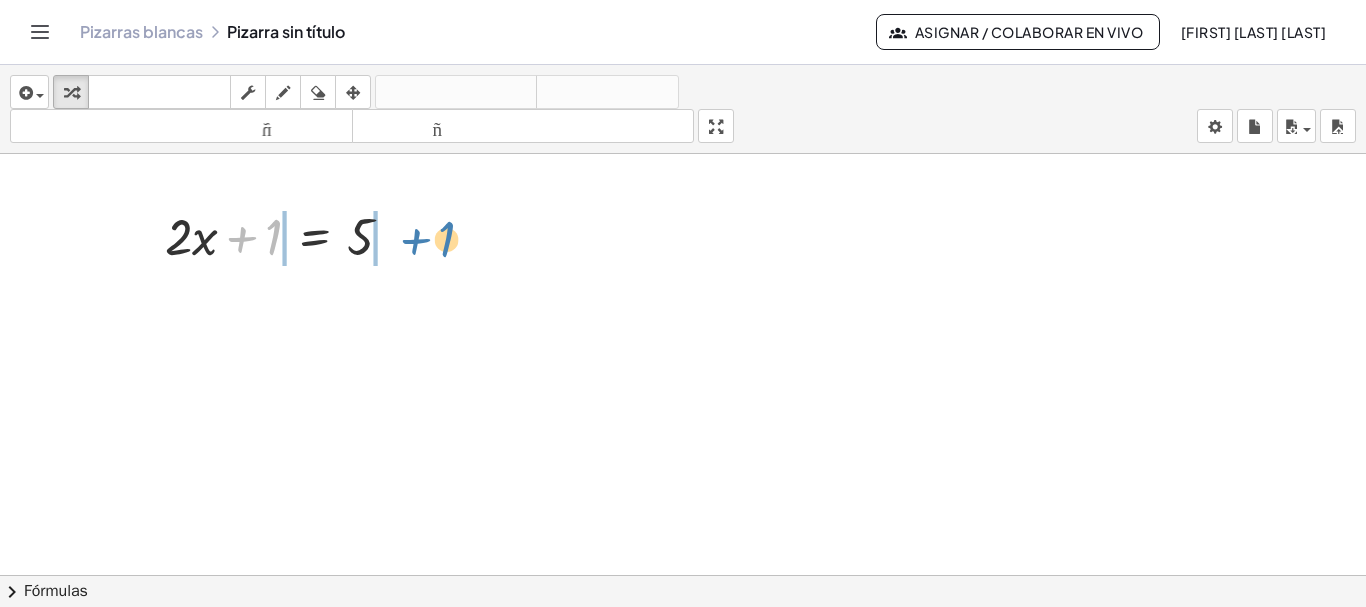 drag, startPoint x: 255, startPoint y: 246, endPoint x: 410, endPoint y: 254, distance: 155.20631 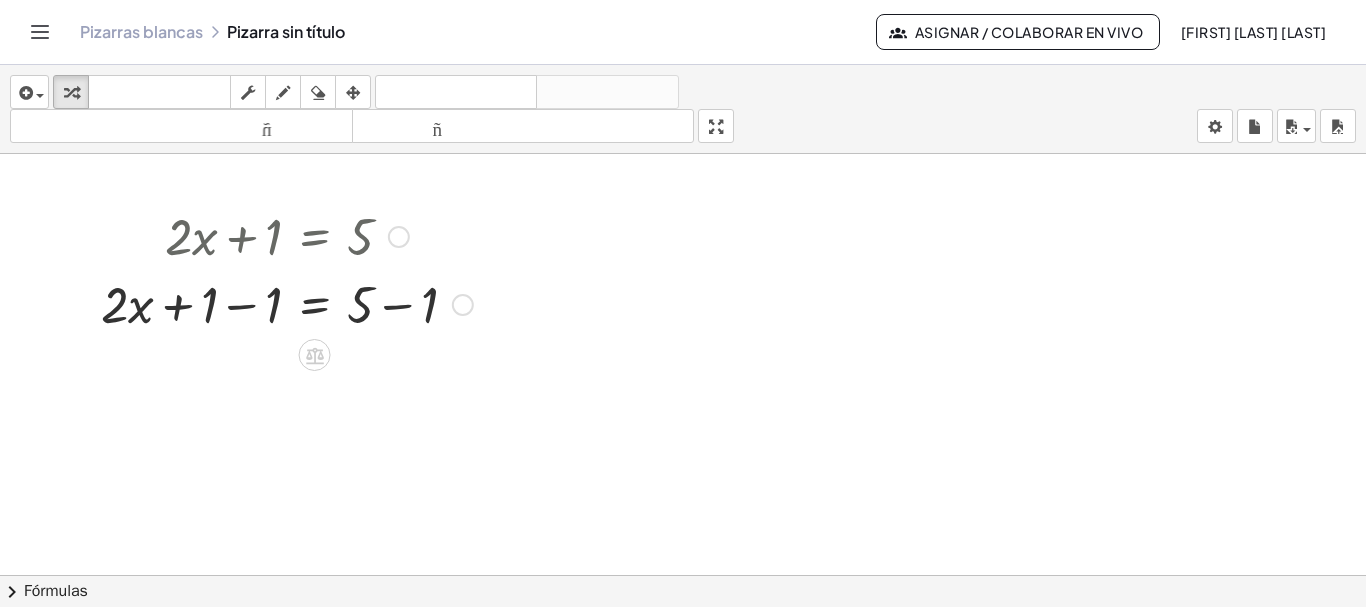 click at bounding box center [287, 303] 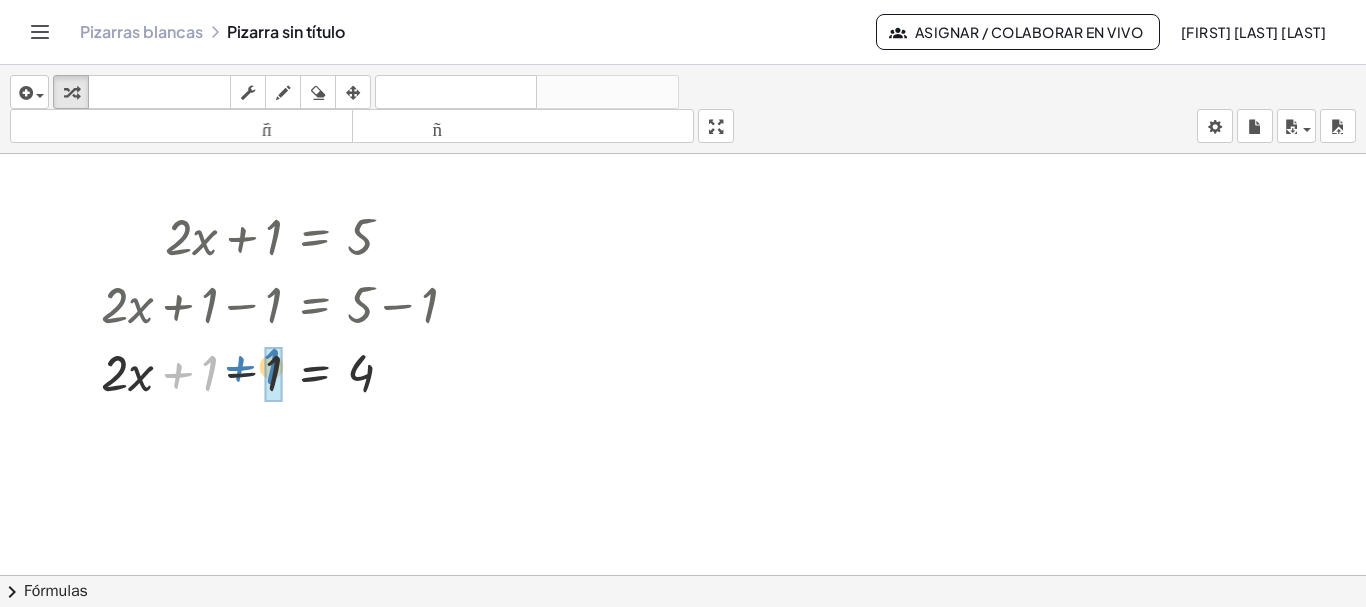 drag, startPoint x: 201, startPoint y: 382, endPoint x: 263, endPoint y: 375, distance: 62.39391 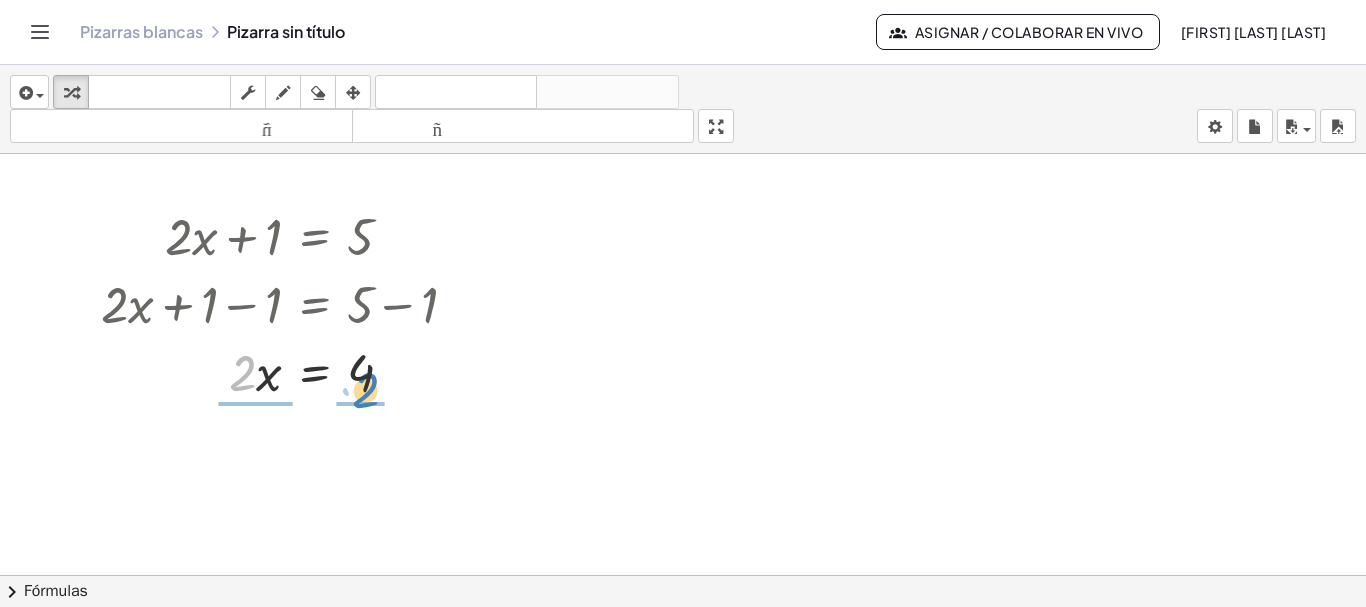 drag, startPoint x: 245, startPoint y: 372, endPoint x: 368, endPoint y: 389, distance: 124.16924 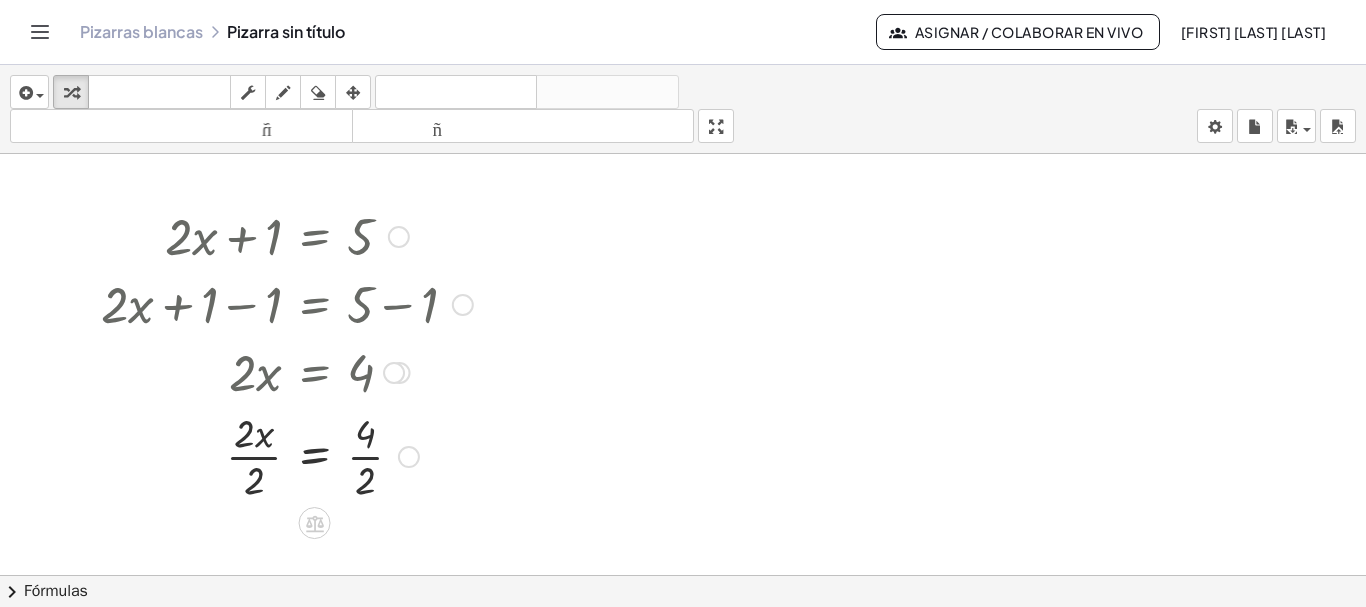click on "Arreglar un error Línea de transformación Copiar línea como LaTeX Derivación de copia como LaTeX Ampliar nuevas líneas: Activado" at bounding box center (409, 457) 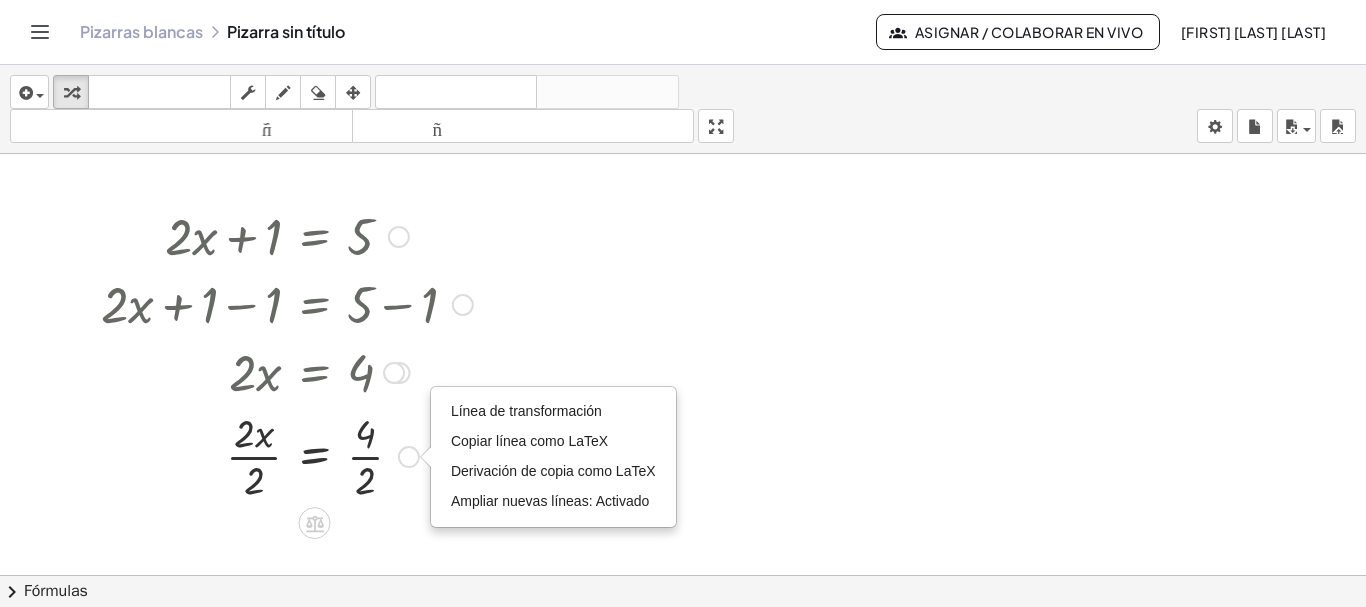 click at bounding box center [287, 455] 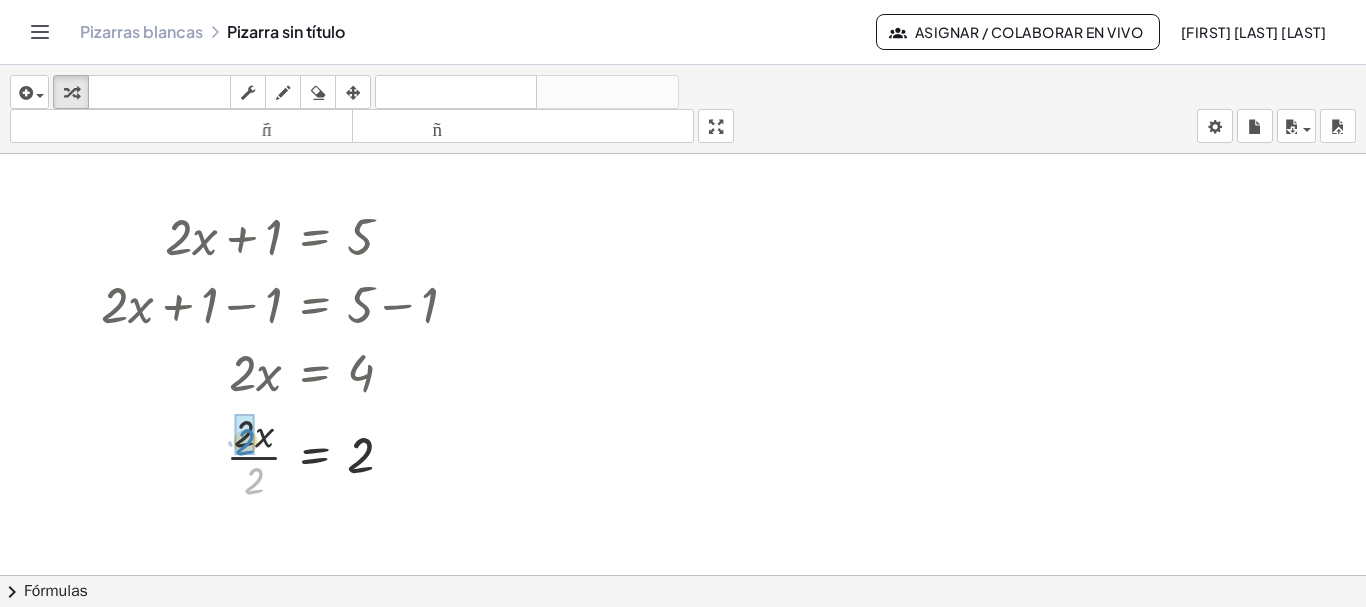 drag, startPoint x: 250, startPoint y: 477, endPoint x: 241, endPoint y: 438, distance: 40.024994 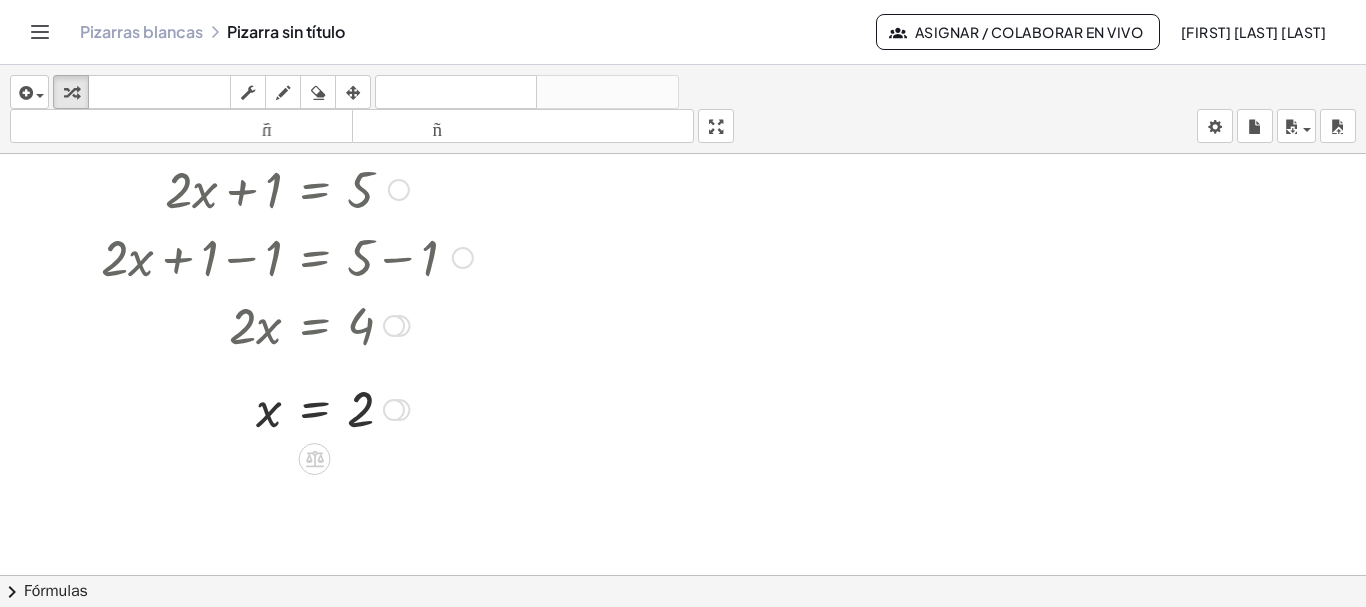 scroll, scrollTop: 0, scrollLeft: 0, axis: both 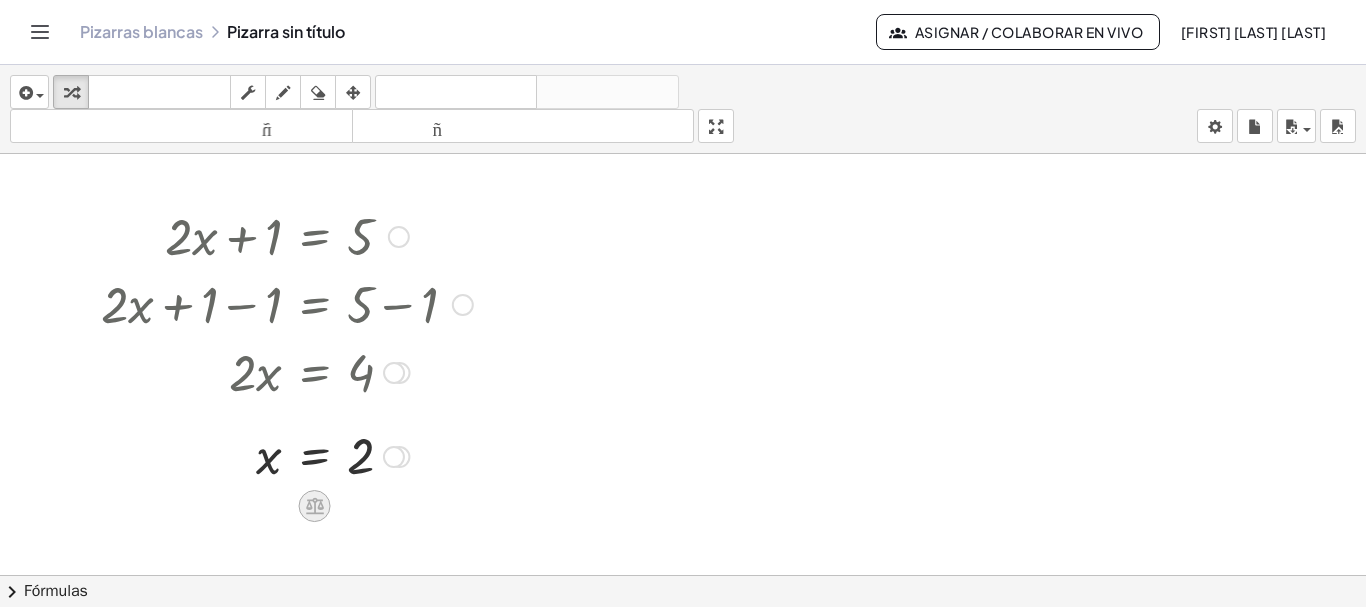 click 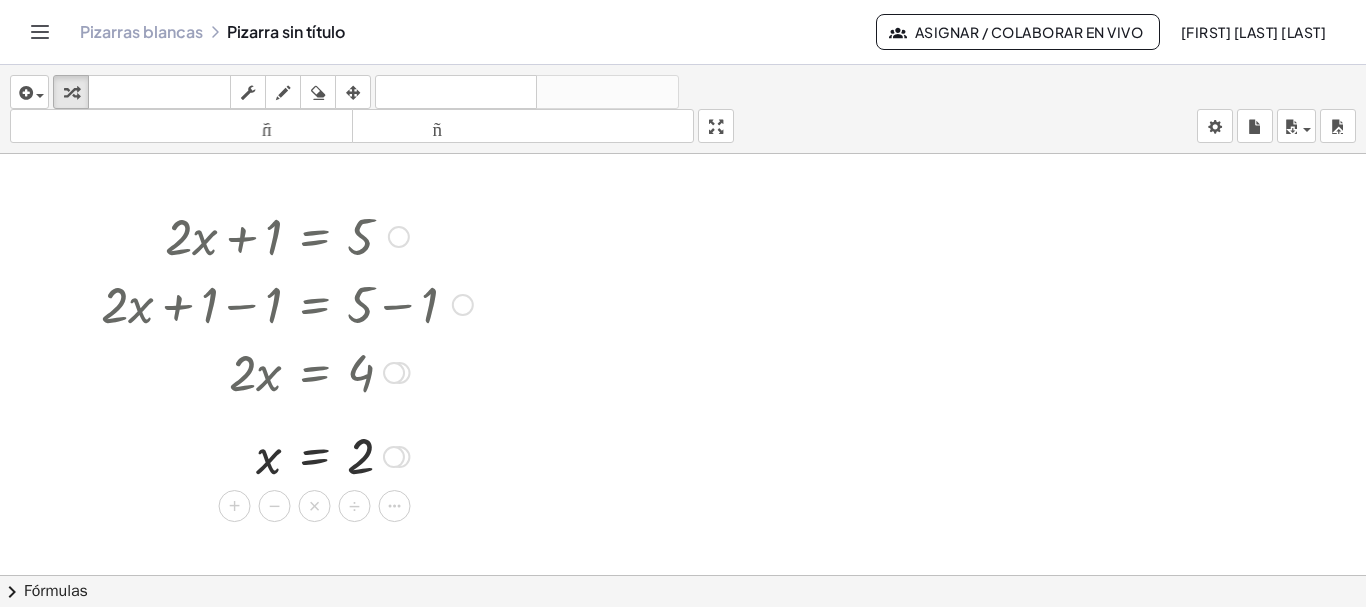 click at bounding box center (287, 235) 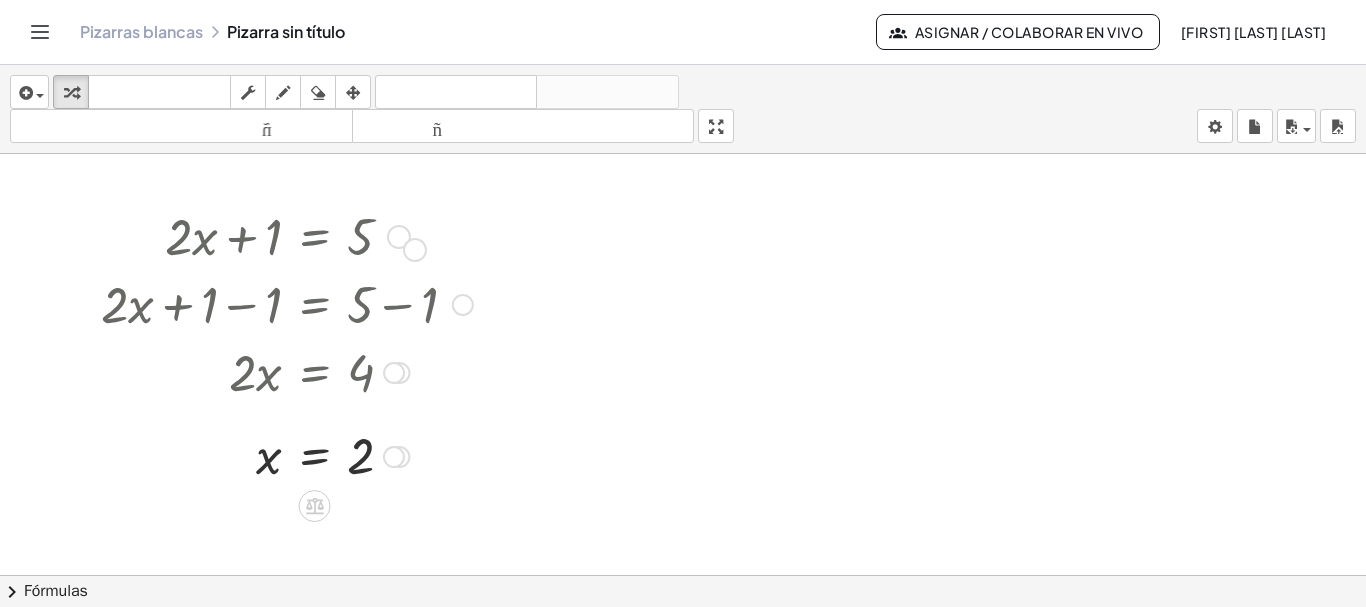 drag, startPoint x: 397, startPoint y: 238, endPoint x: 422, endPoint y: 252, distance: 28.653097 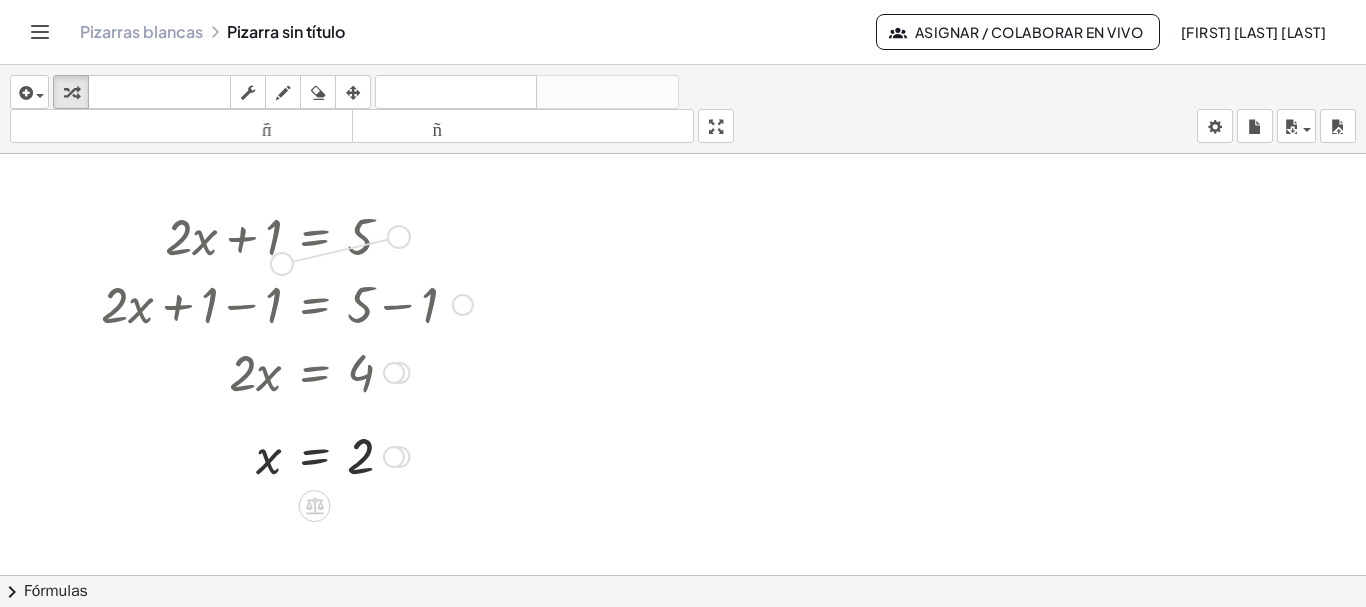 drag, startPoint x: 389, startPoint y: 243, endPoint x: 268, endPoint y: 275, distance: 125.1599 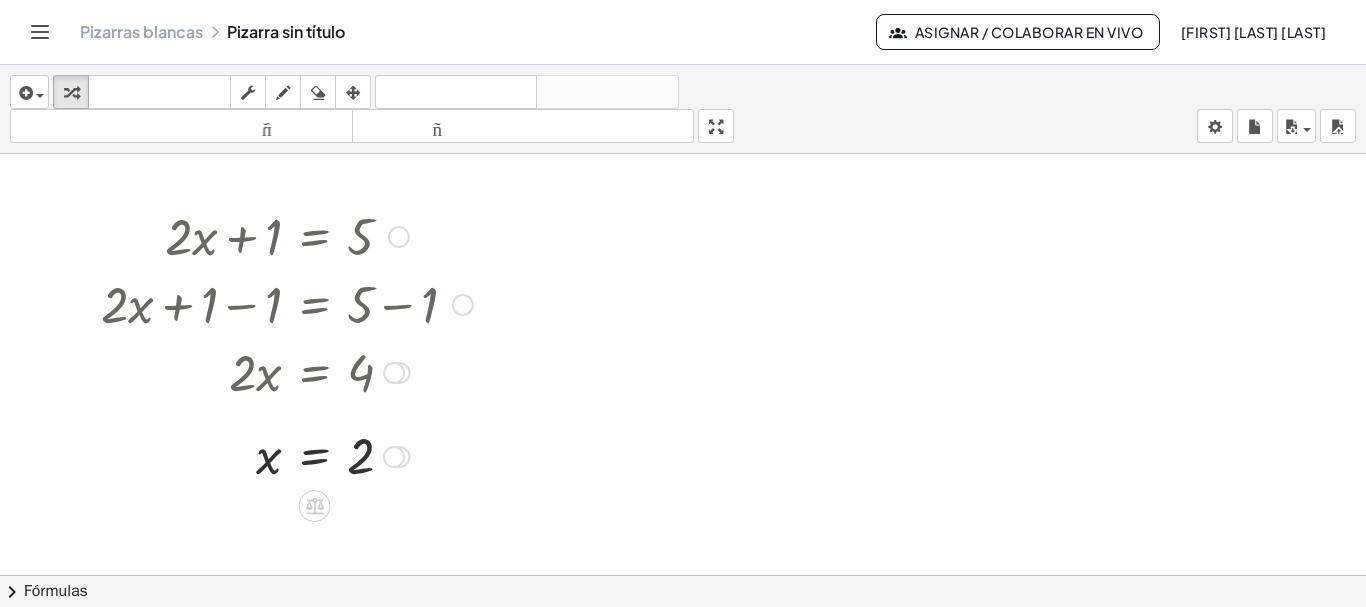 drag, startPoint x: 454, startPoint y: 304, endPoint x: 427, endPoint y: 382, distance: 82.5409 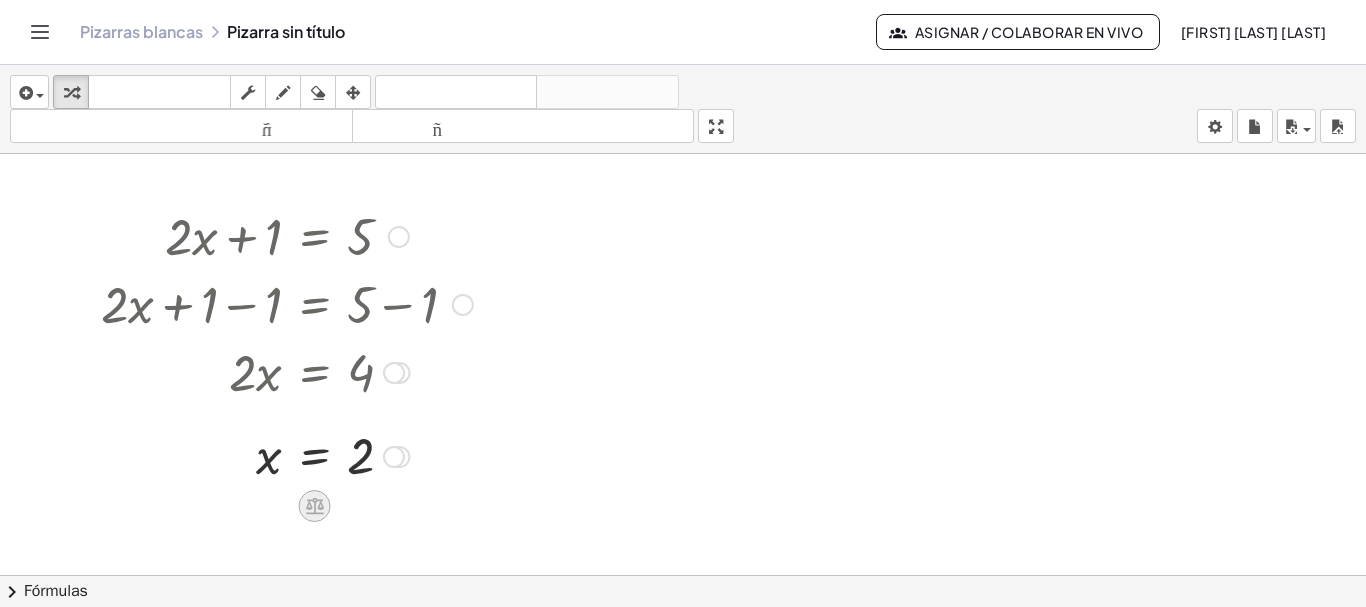 click 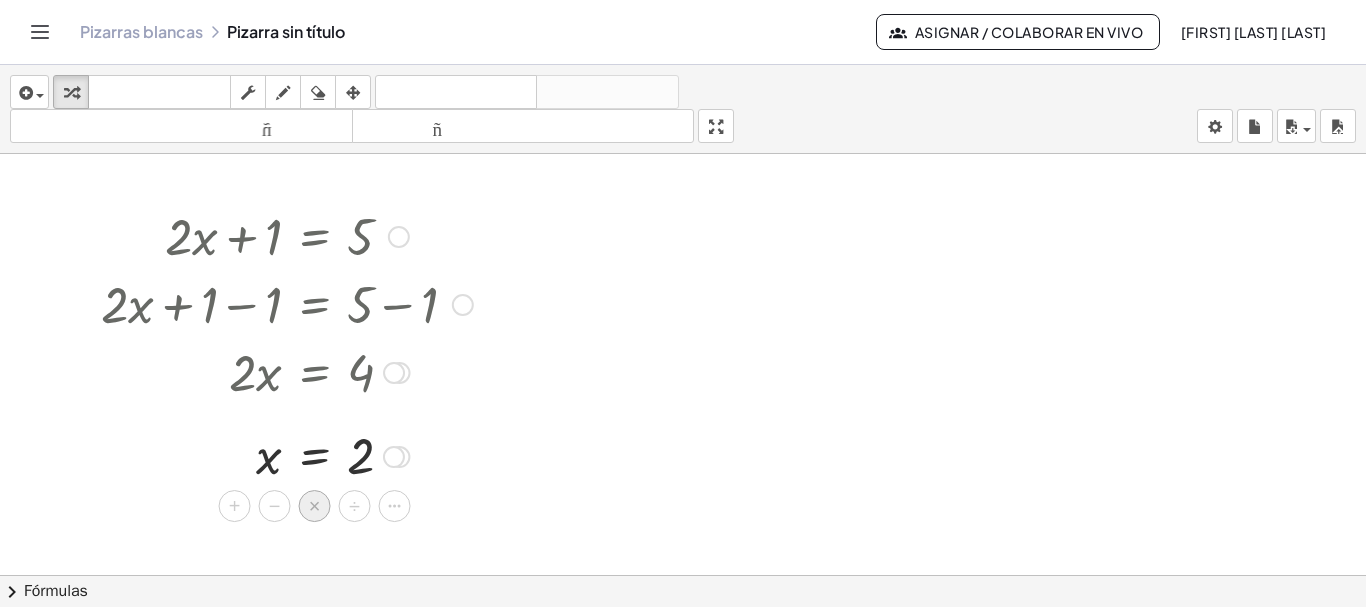 click on "×" at bounding box center (315, 506) 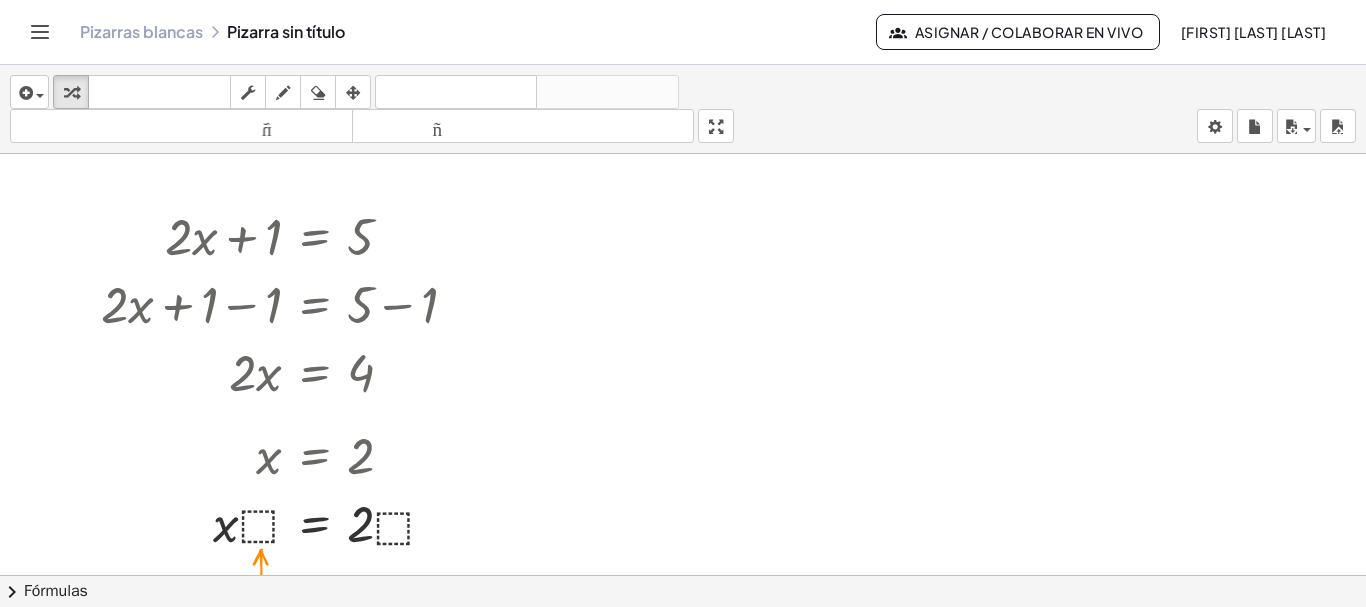 click 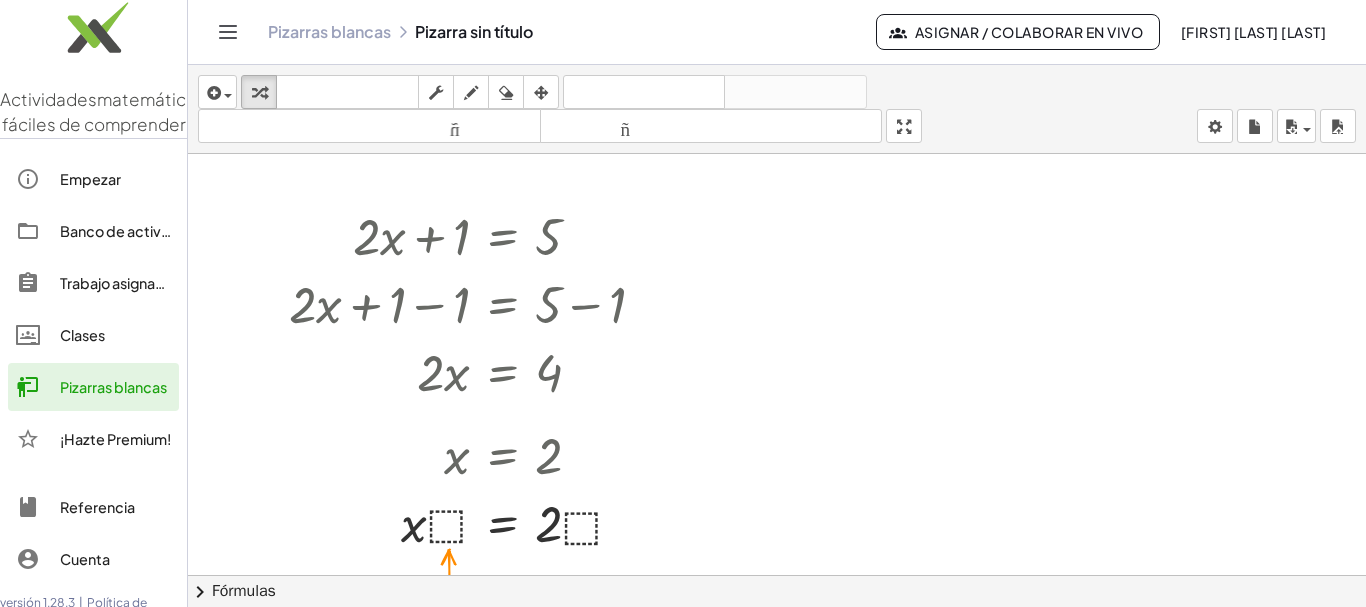 click 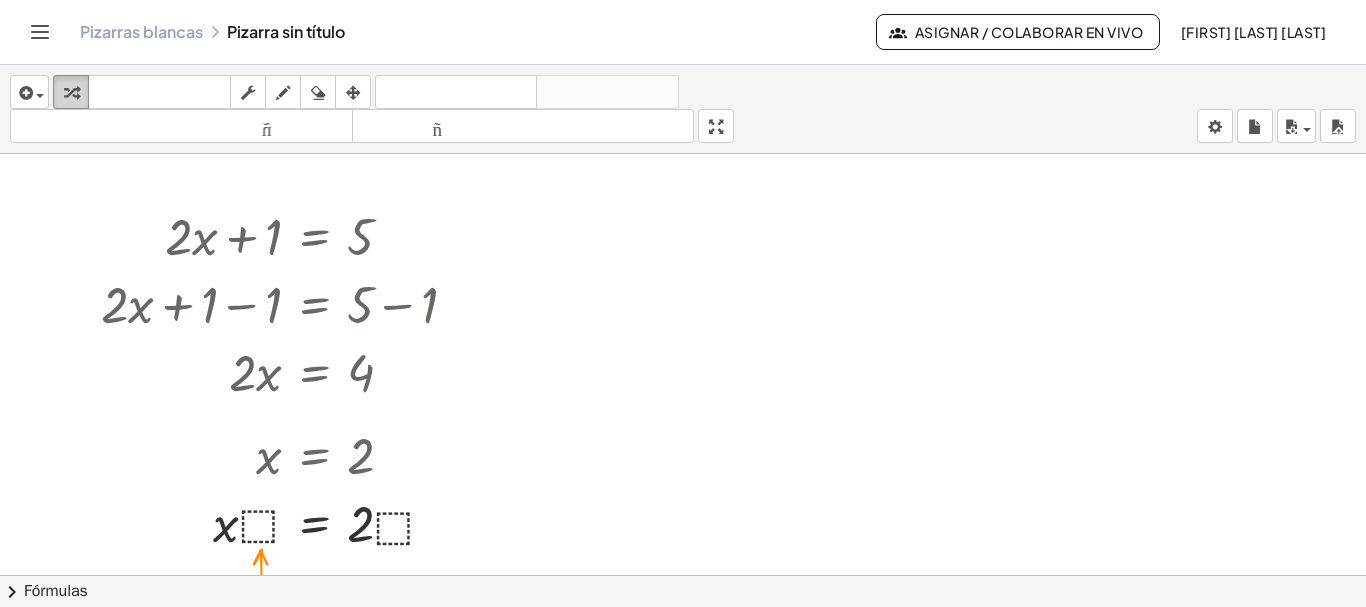 click at bounding box center [71, 93] 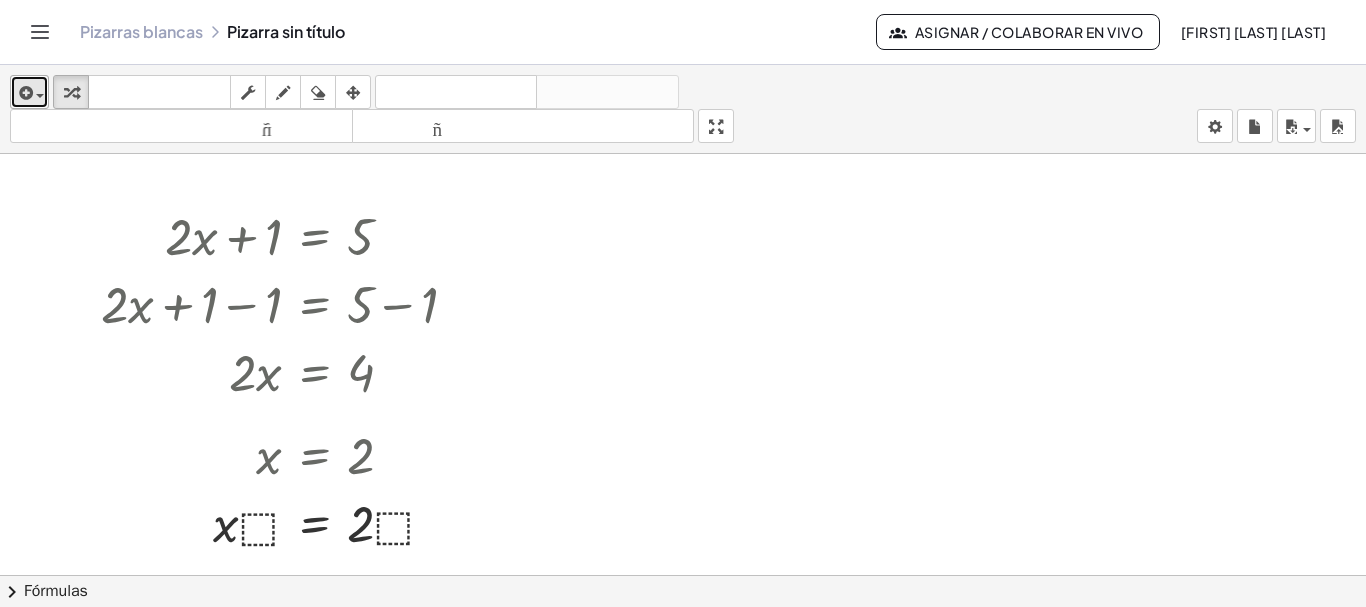 click at bounding box center (40, 96) 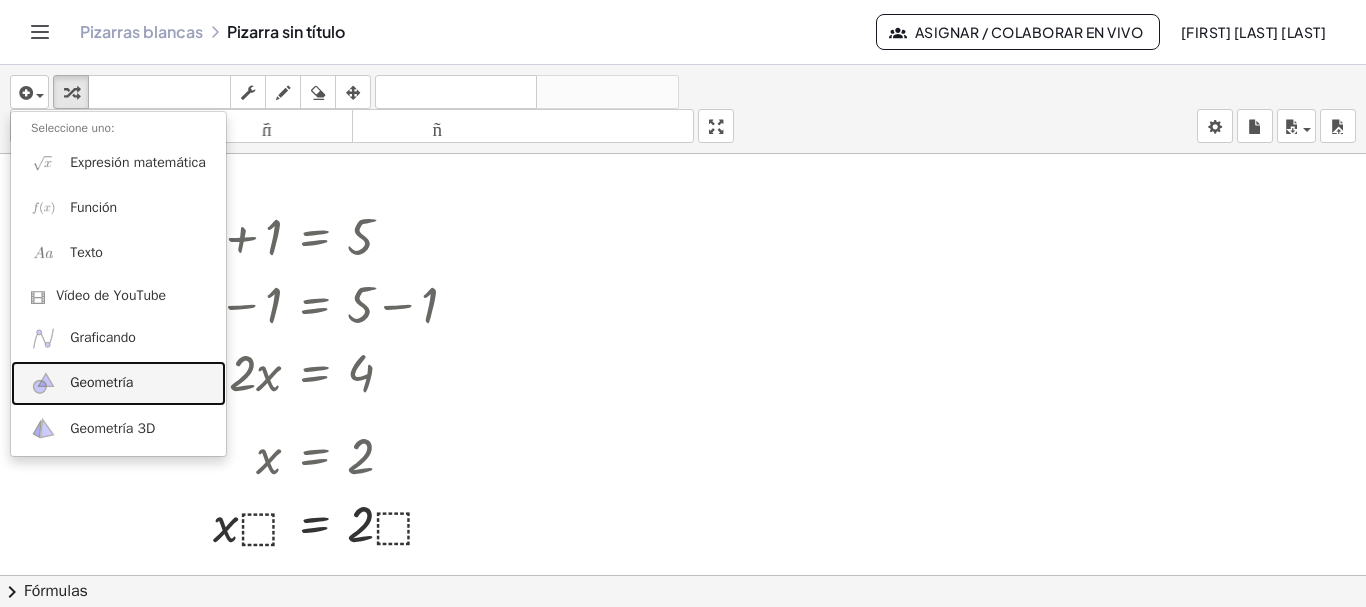 click on "Geometría" at bounding box center (101, 382) 